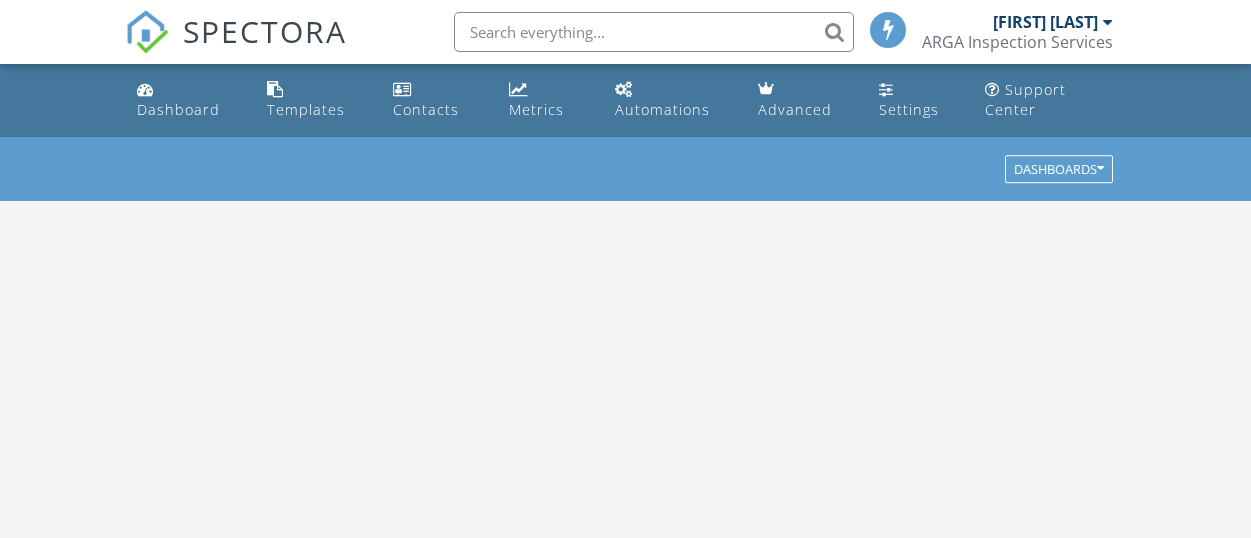 scroll, scrollTop: 0, scrollLeft: 0, axis: both 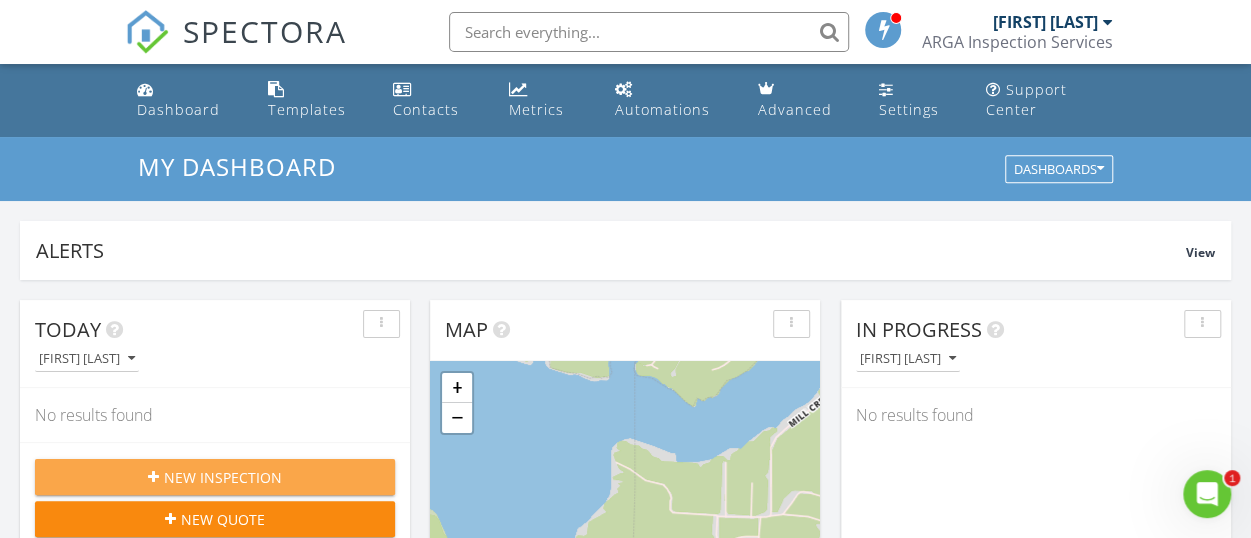 click on "New Inspection" at bounding box center (223, 477) 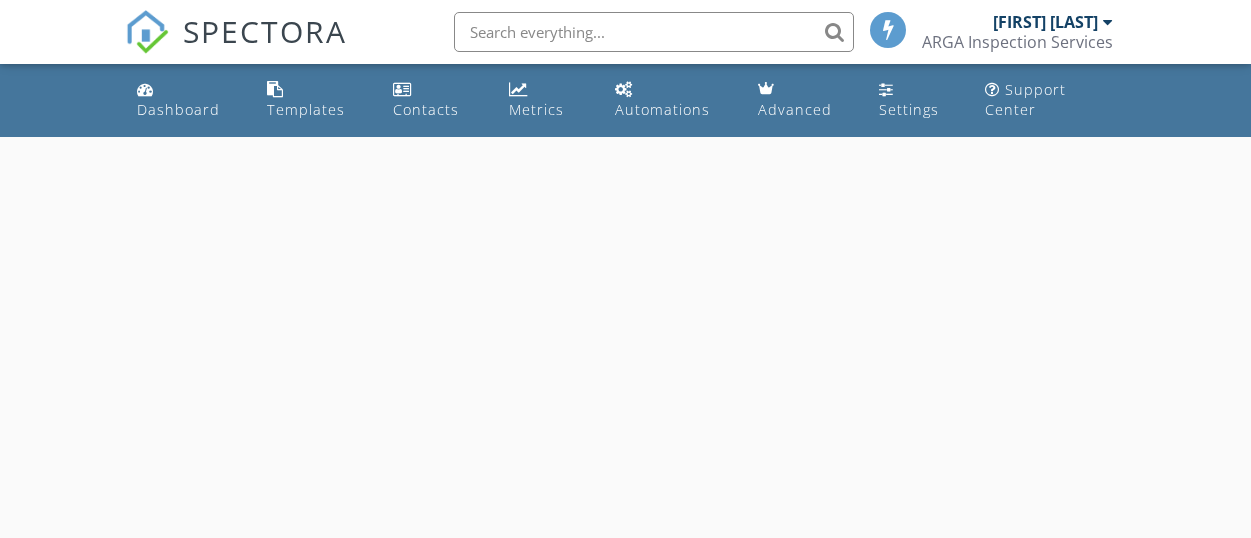 scroll, scrollTop: 0, scrollLeft: 0, axis: both 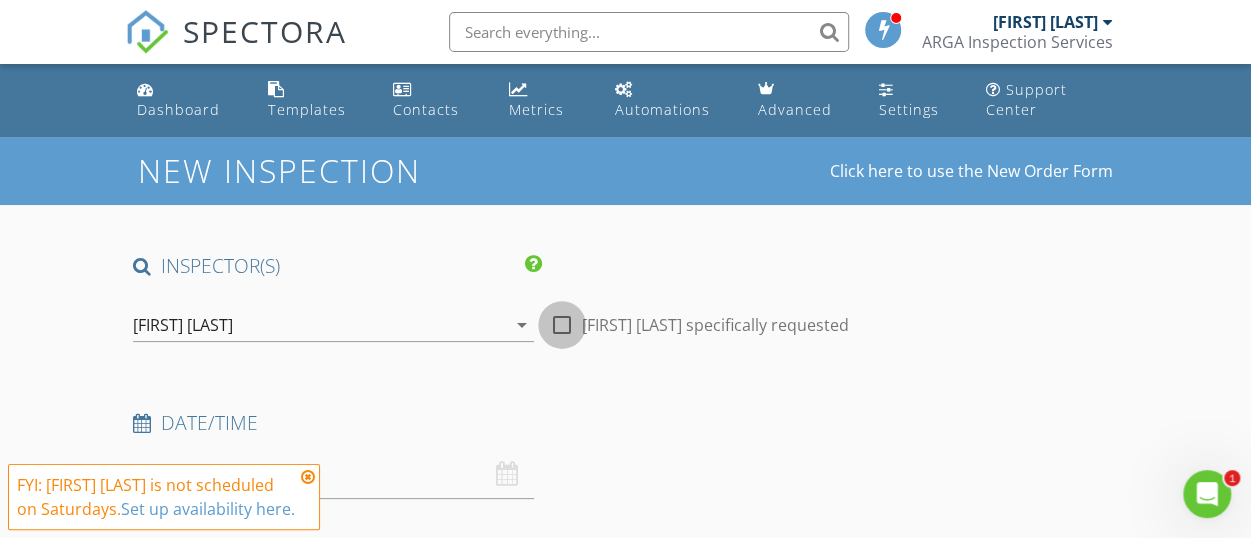 click at bounding box center (562, 325) 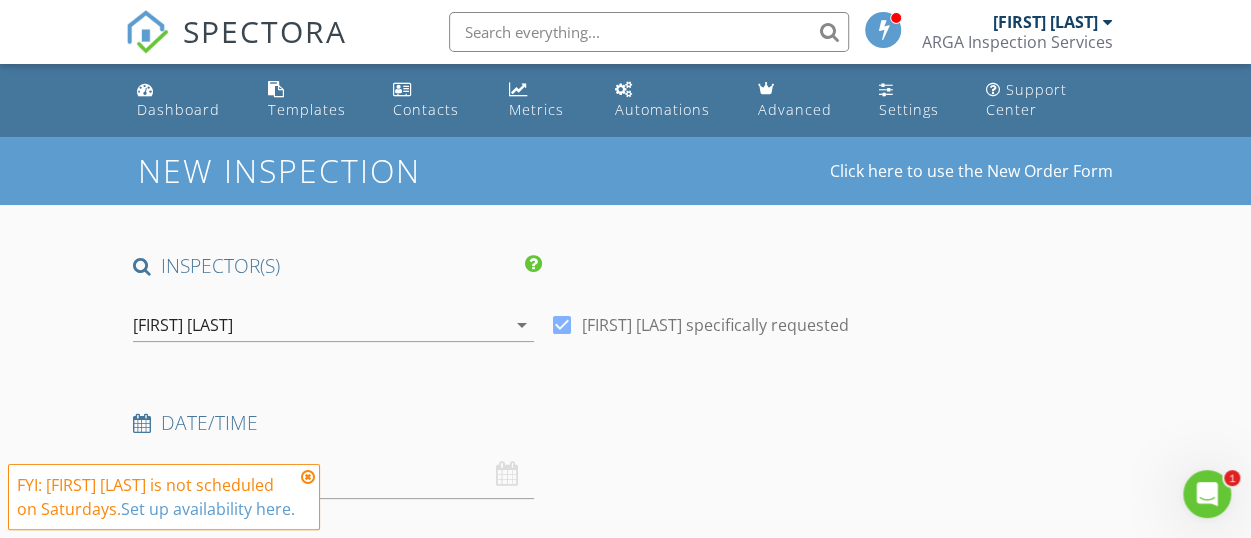 click on "New Inspection
Click here to use the New Order Form
INSPECTOR(S)
check_box   [FIRST] [LAST]   PRIMARY   [FIRST] [LAST] arrow_drop_down   check_box [FIRST] [LAST] specifically requested
Date/Time
08/02/2025 8:00 AM
Location
Address Form       Can't find your address?   Click here.
client
check_box Enable Client CC email for this inspection   Client Search     check_box_outline_blank Client is a Company/Organization     First Name   Last Name   Email   CC Email   Phone           Notes   Private Notes
ADDITIONAL client
SERVICES
check_box_outline_blank   Foundation Inspection   check_box_outline_blank   Residential Inspection   arrow_drop_down     Select Discount Code arrow_drop_down    Charges       TOTAL   $0.00    Duration    No services with durations selected" at bounding box center [625, 1653] 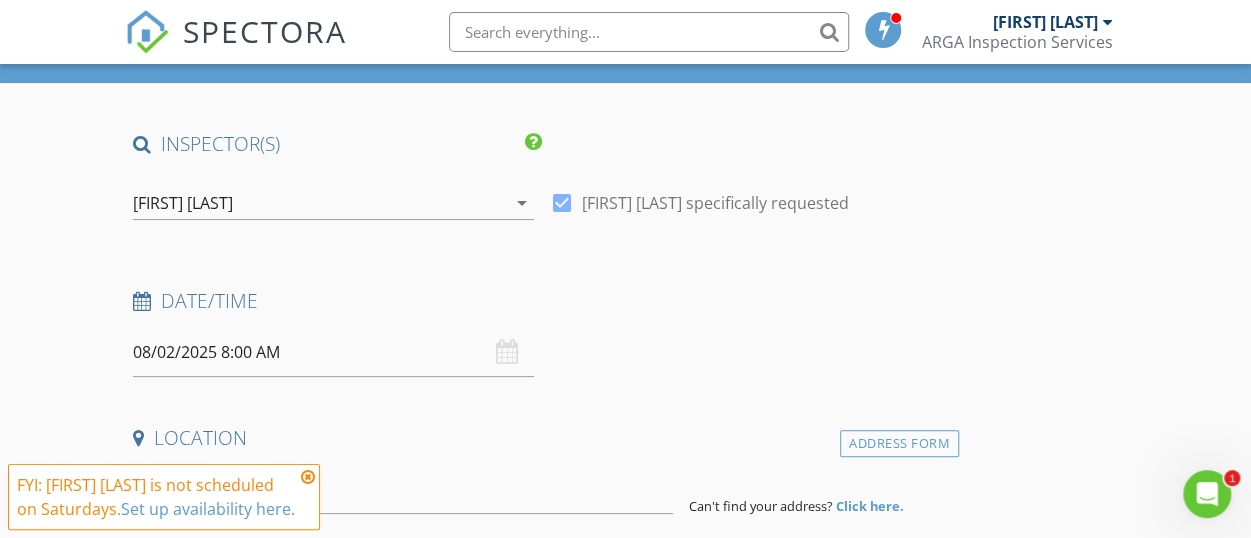 scroll, scrollTop: 160, scrollLeft: 0, axis: vertical 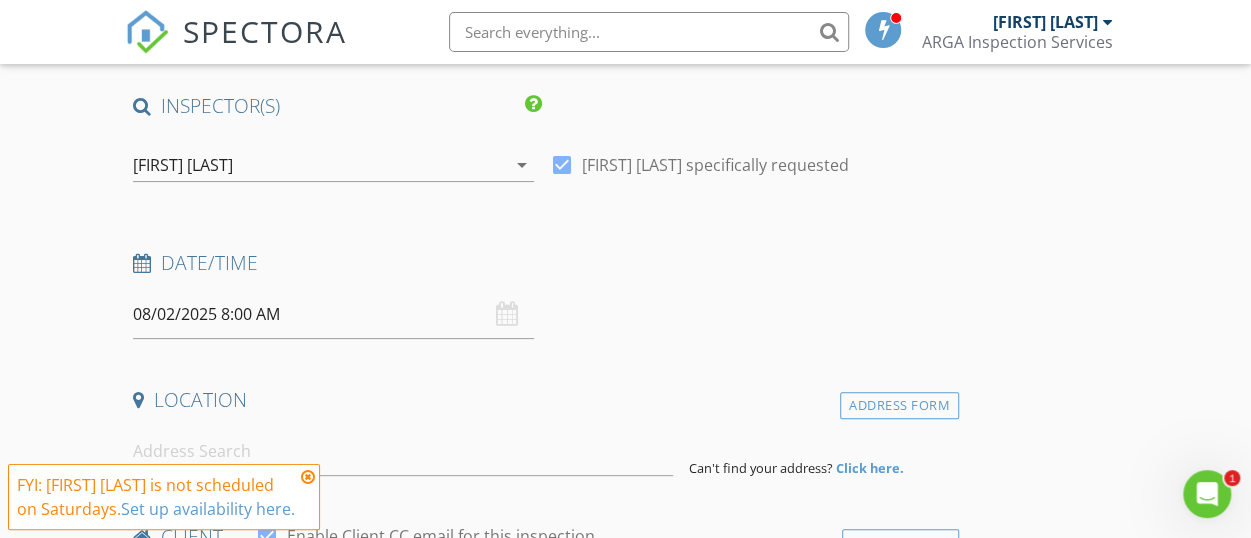 click on "08/02/2025 8:00 AM" at bounding box center [333, 314] 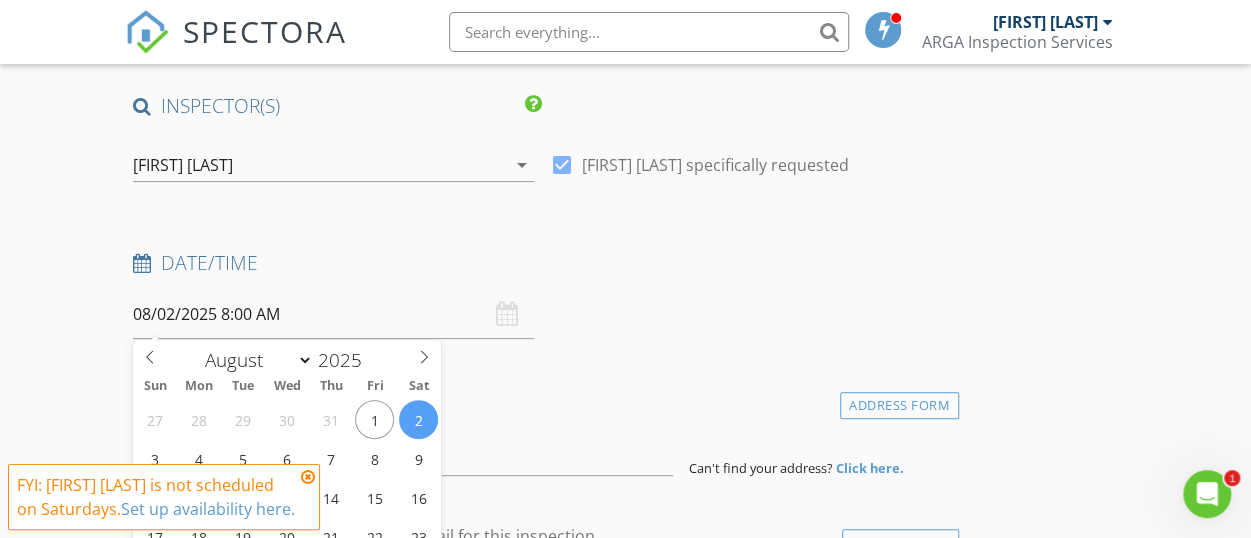 click on "08/02/2025 8:00 AM" at bounding box center (333, 314) 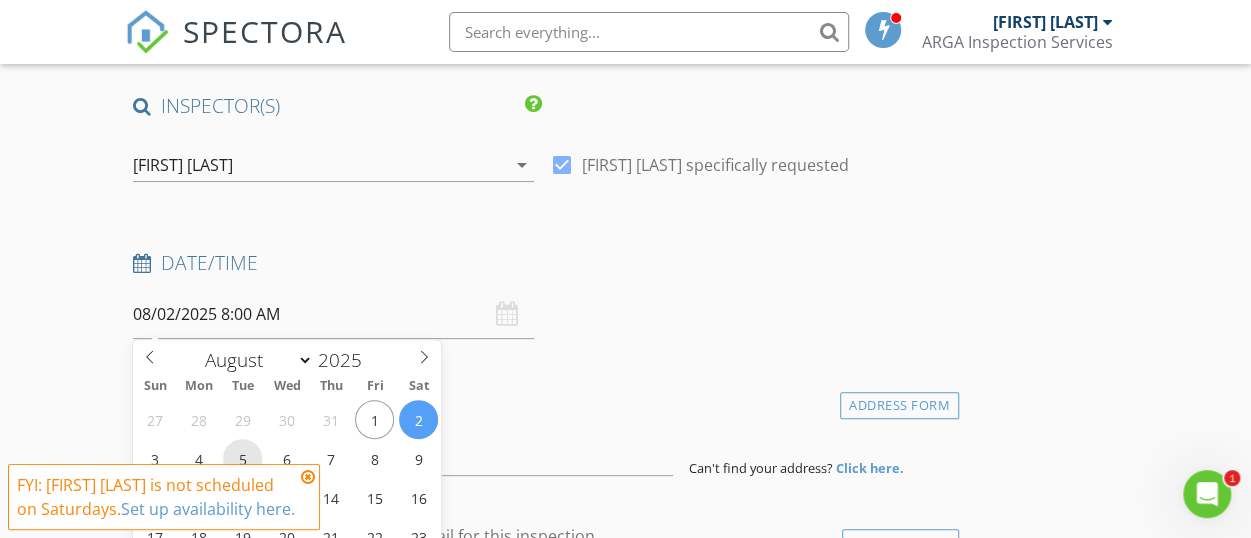 type on "08/05/2025 8:00 AM" 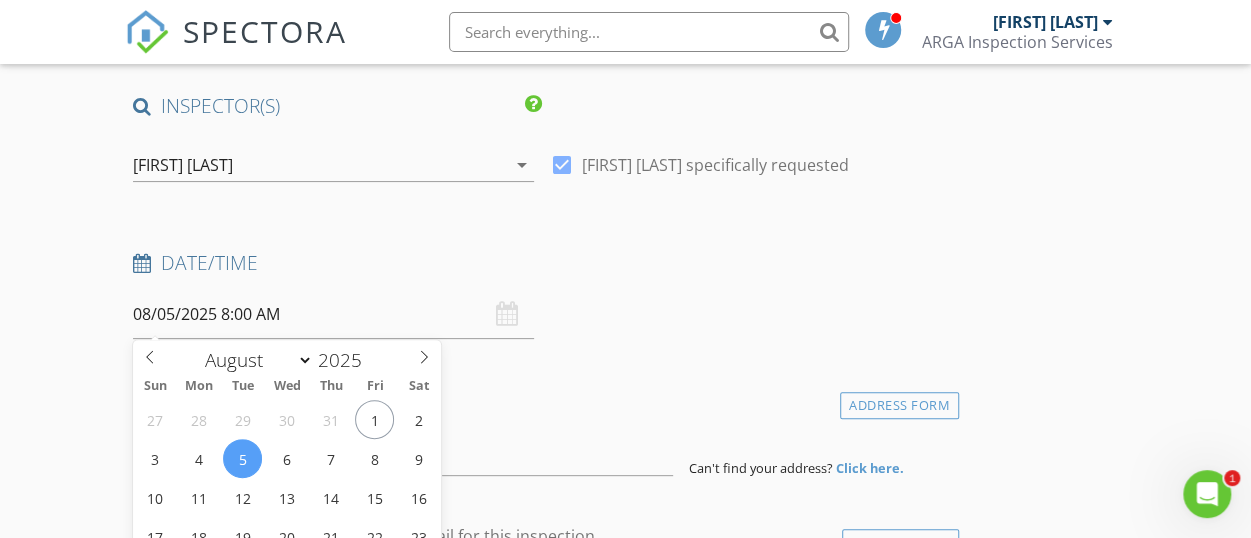 scroll, scrollTop: 545, scrollLeft: 0, axis: vertical 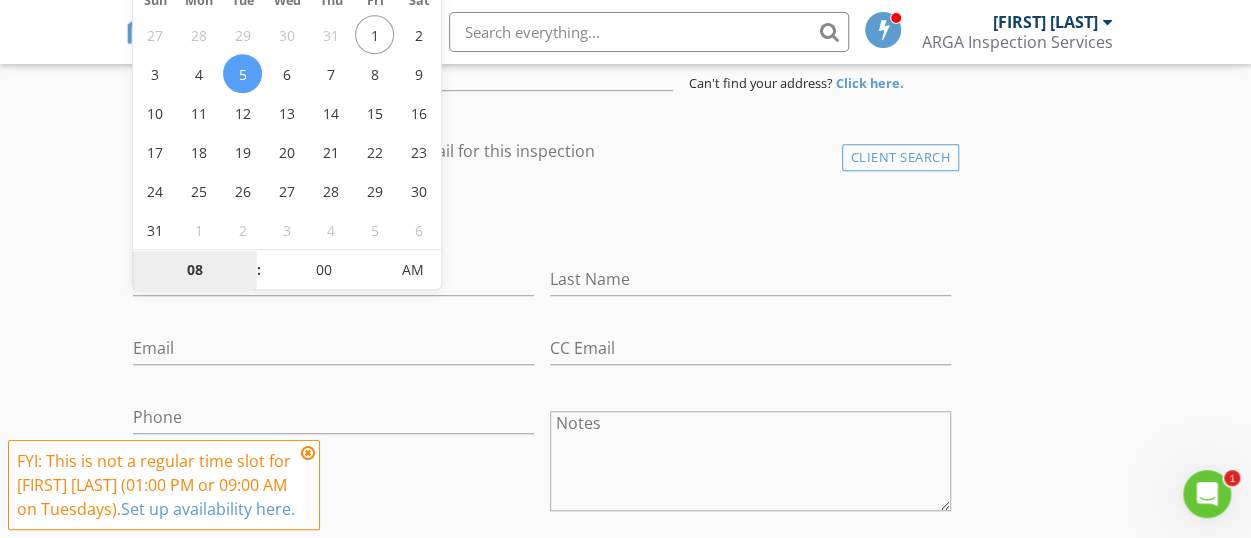 type on "09" 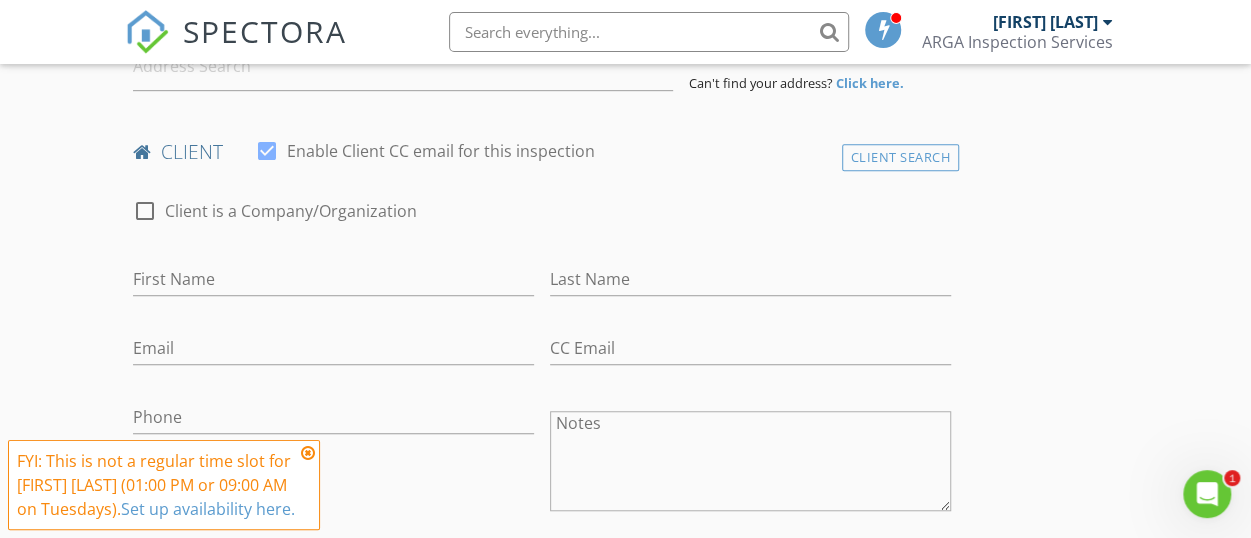 click on "check_box_outline_blank Client is a Company/Organization" at bounding box center [542, 221] 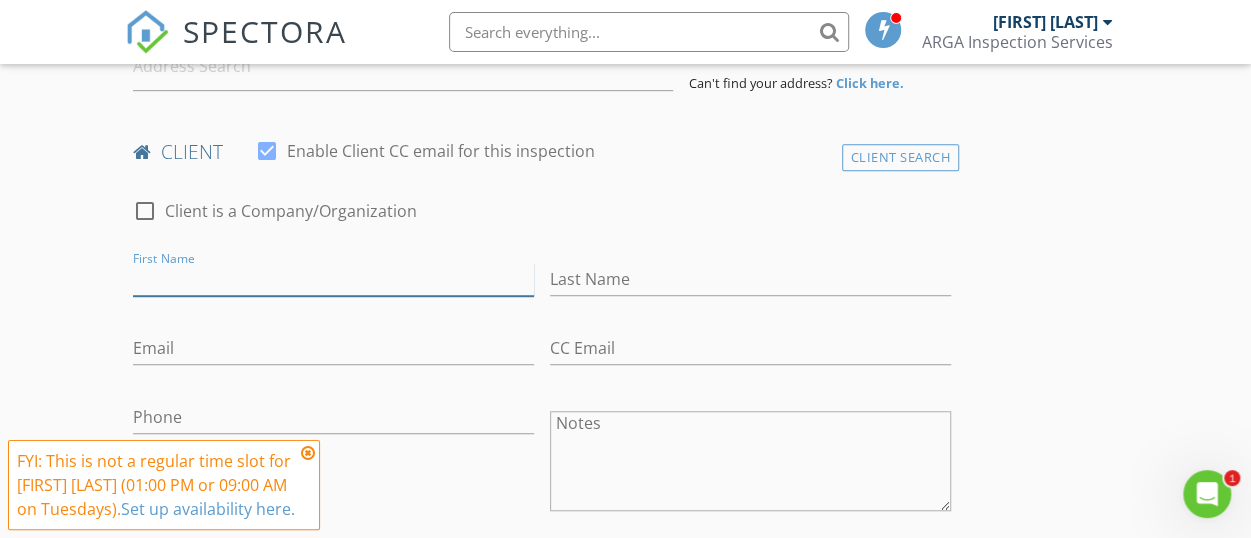 click on "First Name" at bounding box center (333, 279) 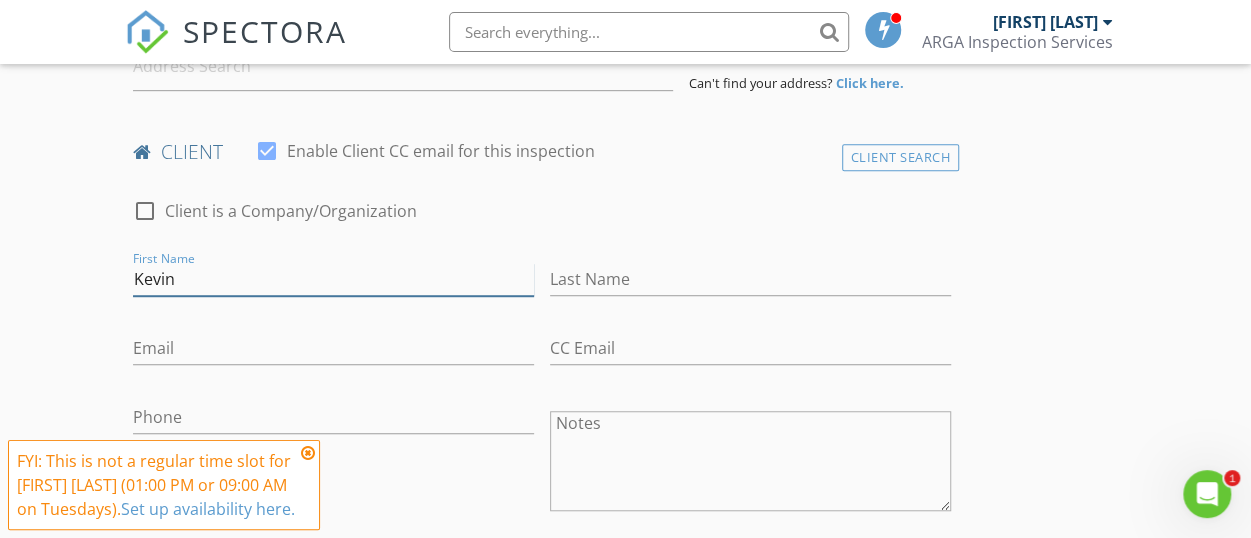 type on "Kevin" 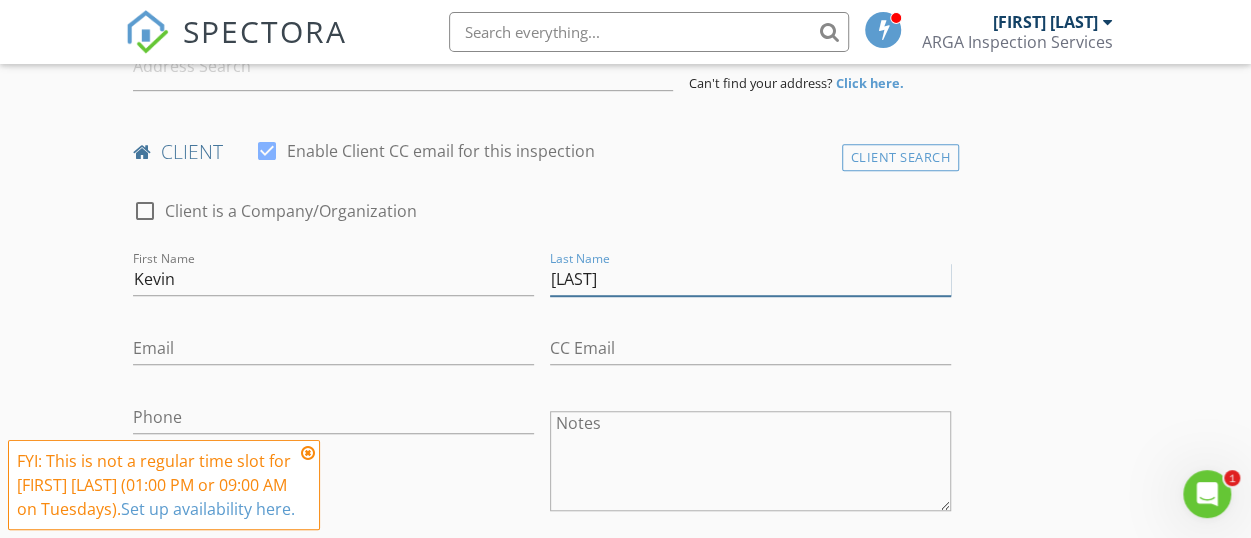 type on "[LAST]" 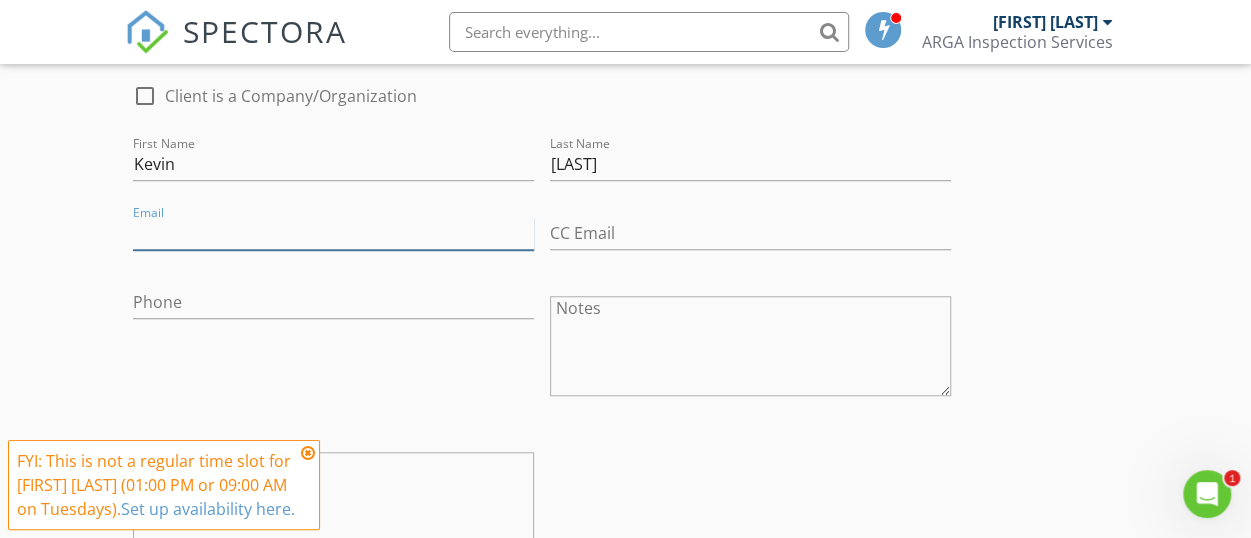 scroll, scrollTop: 636, scrollLeft: 0, axis: vertical 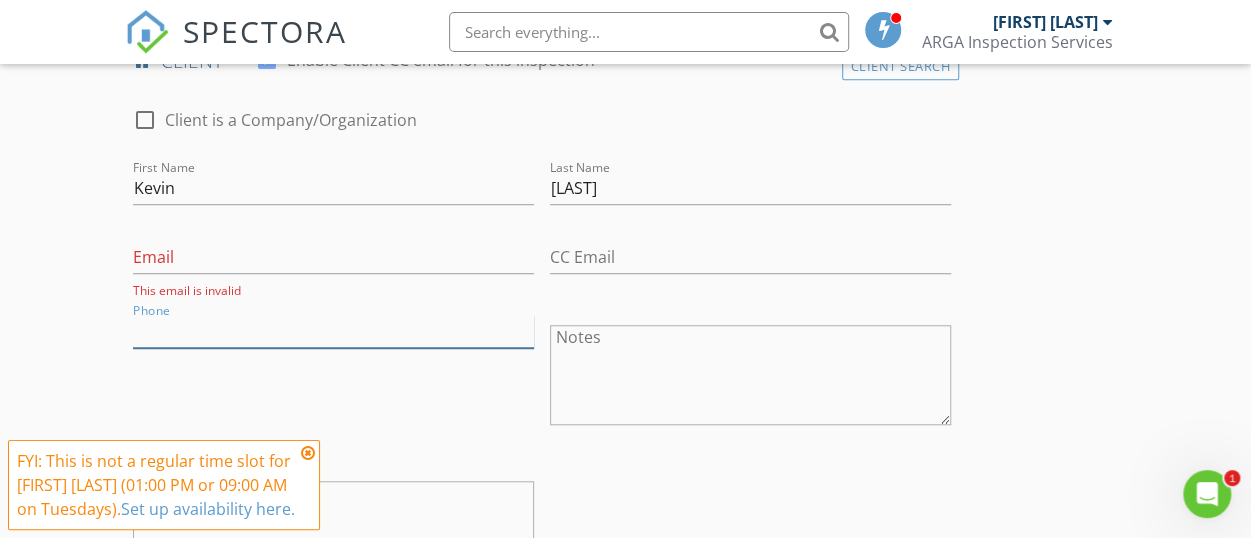click on "Phone" at bounding box center [333, 331] 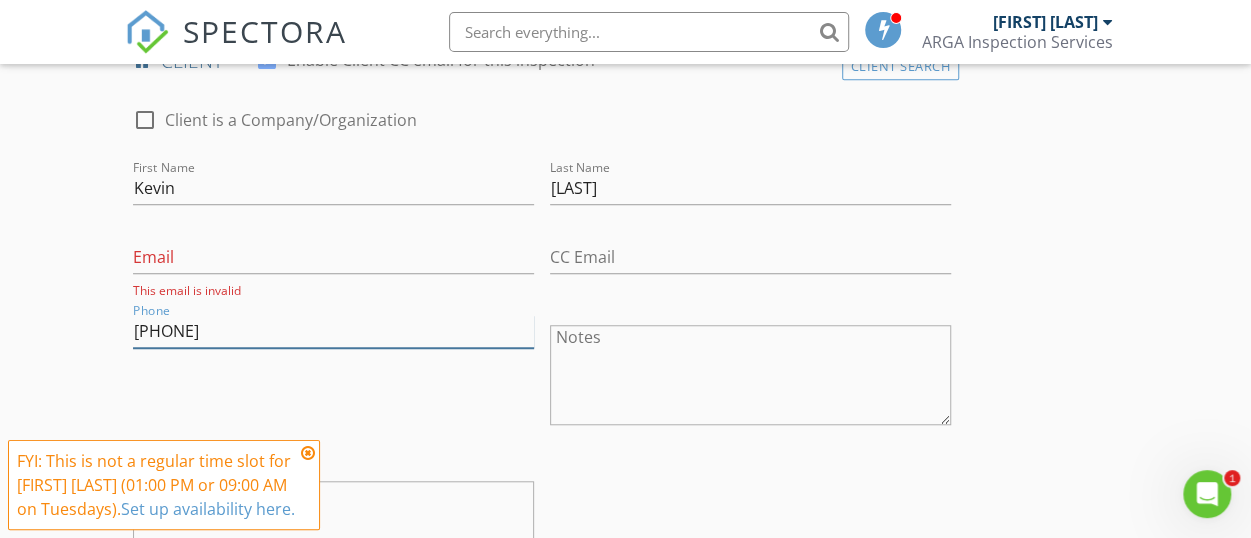 type on "[PHONE]" 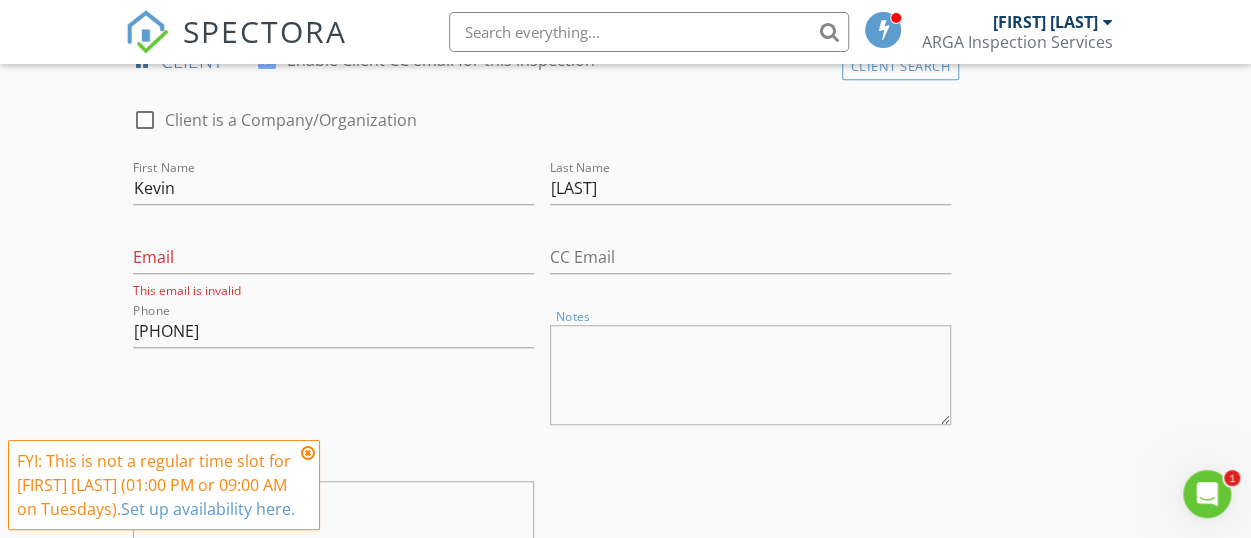 click on "INSPECTOR(S)
check_box   [FIRST] [LAST]   PRIMARY   [FIRST] [LAST] arrow_drop_down   check_box [FIRST] [LAST] specifically requested
Date/Time
08/05/2025 9:00 AM
Location
Address Form       Can't find your address?   Click here.
client
check_box Enable Client CC email for this inspection   Client Search     check_box_outline_blank Client is a Company/Organization     First Name [FIRST]   Last Name [LAST]   Email This email is invalid   CC Email   Phone [PHONE]           Notes   Private Notes
ADDITIONAL client
SERVICES
check_box_outline_blank   Foundation Inspection   check_box_outline_blank   Residential Inspection   arrow_drop_down     Select Discount Code arrow_drop_down    Charges       TOTAL   $0.00    Duration    No services with durations selected      Templates" at bounding box center (625, 1054) 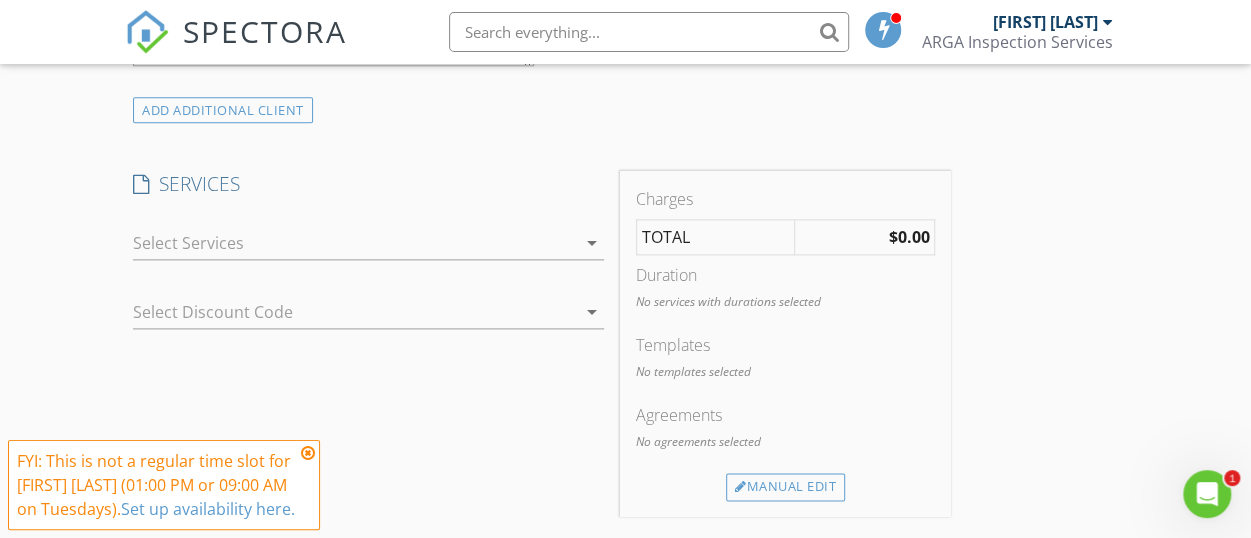 scroll, scrollTop: 1156, scrollLeft: 0, axis: vertical 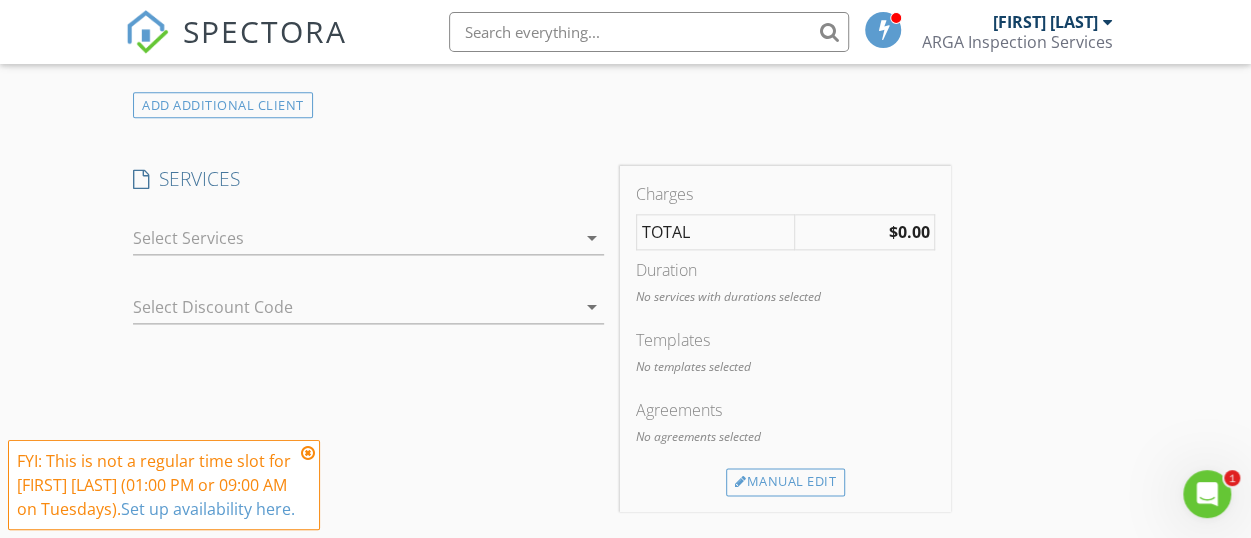 click on "arrow_drop_down" at bounding box center [592, 238] 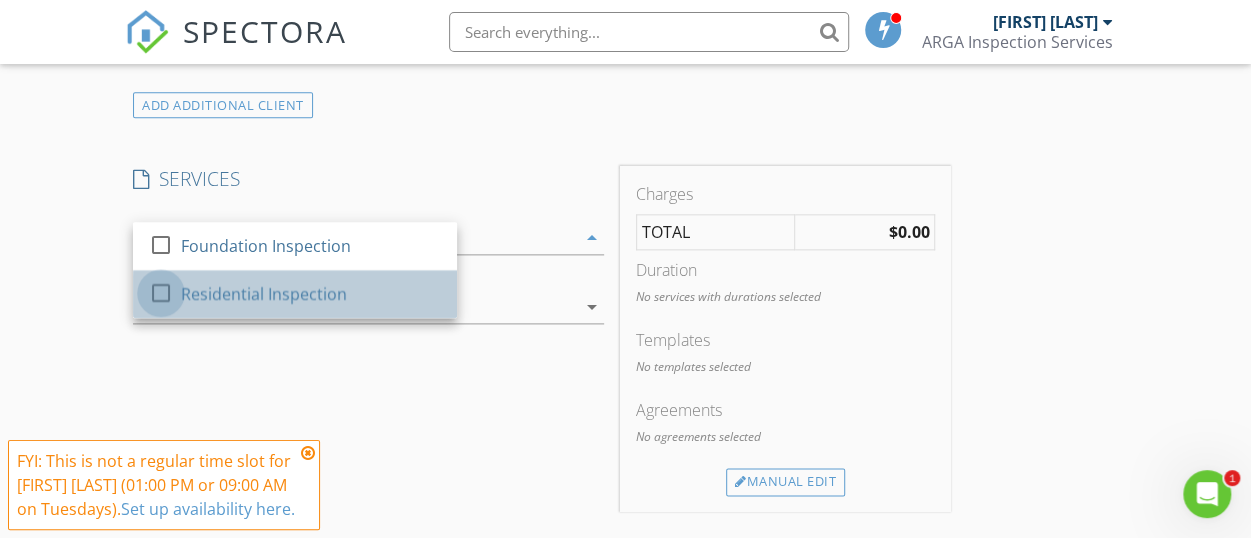 click at bounding box center (161, 293) 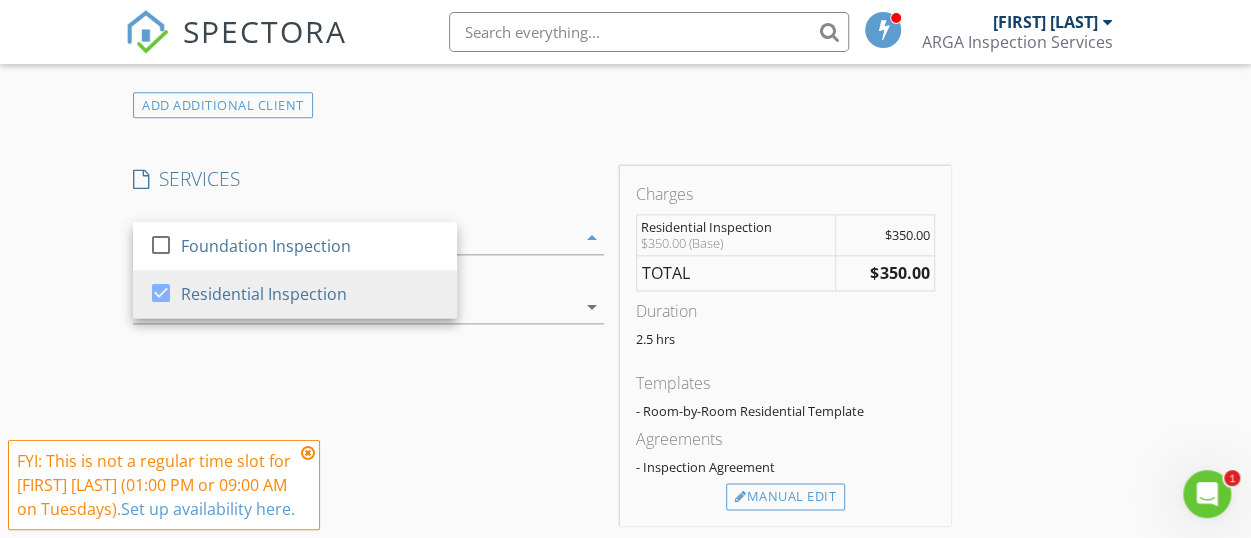 click on "INSPECTOR(S)
check_box   [FIRST] [LAST]   PRIMARY   [FIRST] [LAST] arrow_drop_down   check_box [FIRST] [LAST] specifically requested
Date/Time
08/05/2025 9:00 AM
Location
Address Form       Can't find your address?   Click here.
client
check_box Enable Client CC email for this inspection   Client Search     check_box_outline_blank Client is a Company/Organization     First Name [FIRST]   Last Name [LAST]   Email This email is invalid   CC Email   Phone [PHONE]           Notes   Private Notes
ADDITIONAL client
SERVICES
check_box_outline_blank   Foundation Inspection   check_box   Residential Inspection   Residential Inspection arrow_drop_down     Select Discount Code arrow_drop_down    Charges    Residential Inspection
$350.00 (Base)
$350.00" at bounding box center [625, 541] 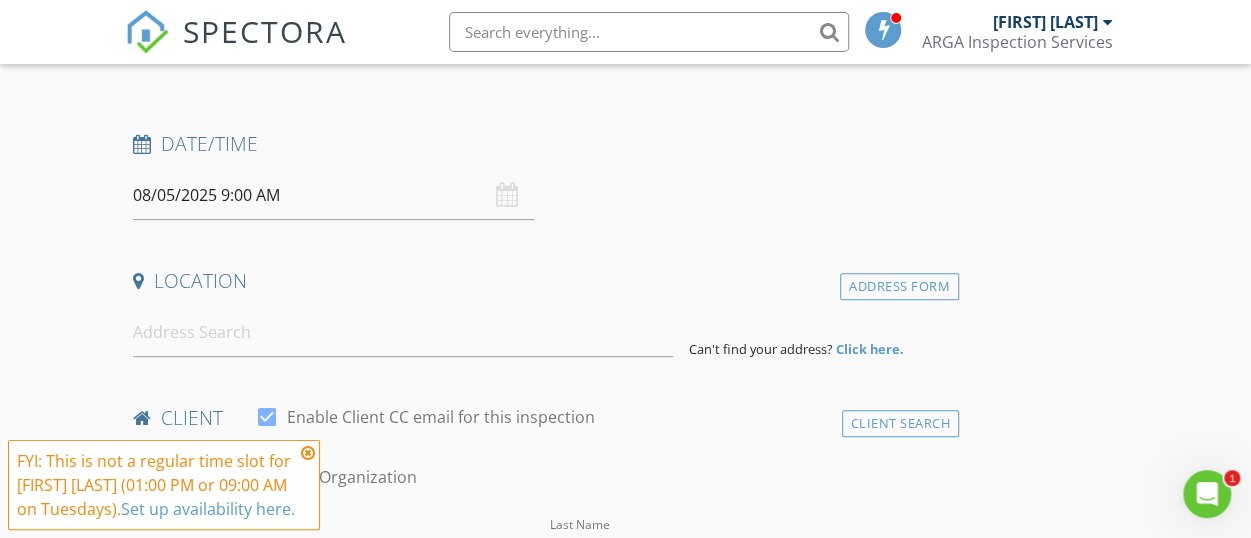 scroll, scrollTop: 276, scrollLeft: 0, axis: vertical 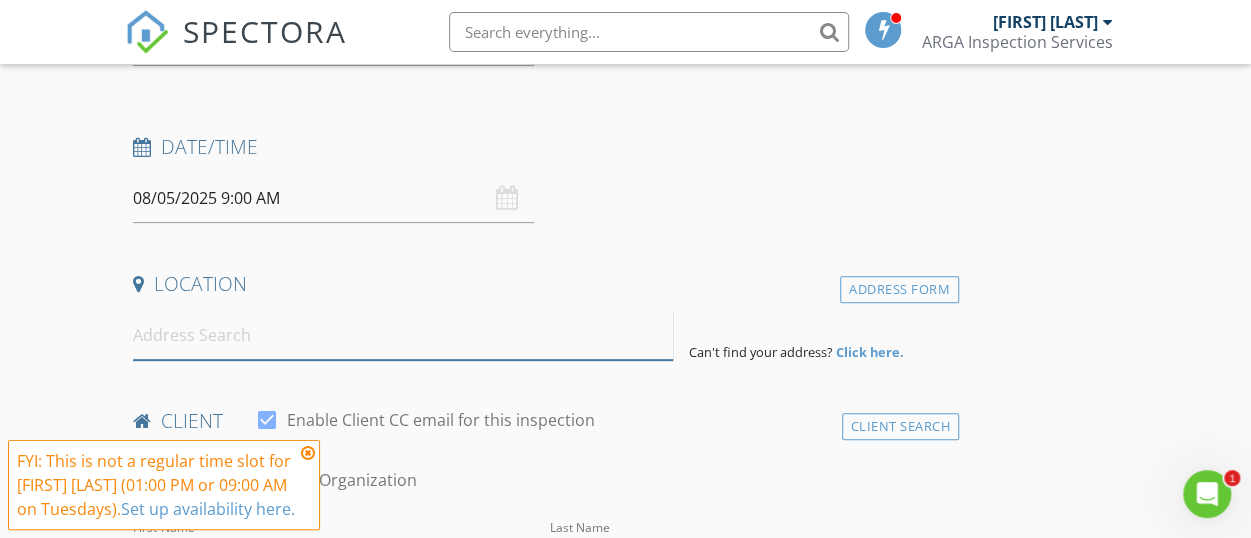 click at bounding box center [403, 335] 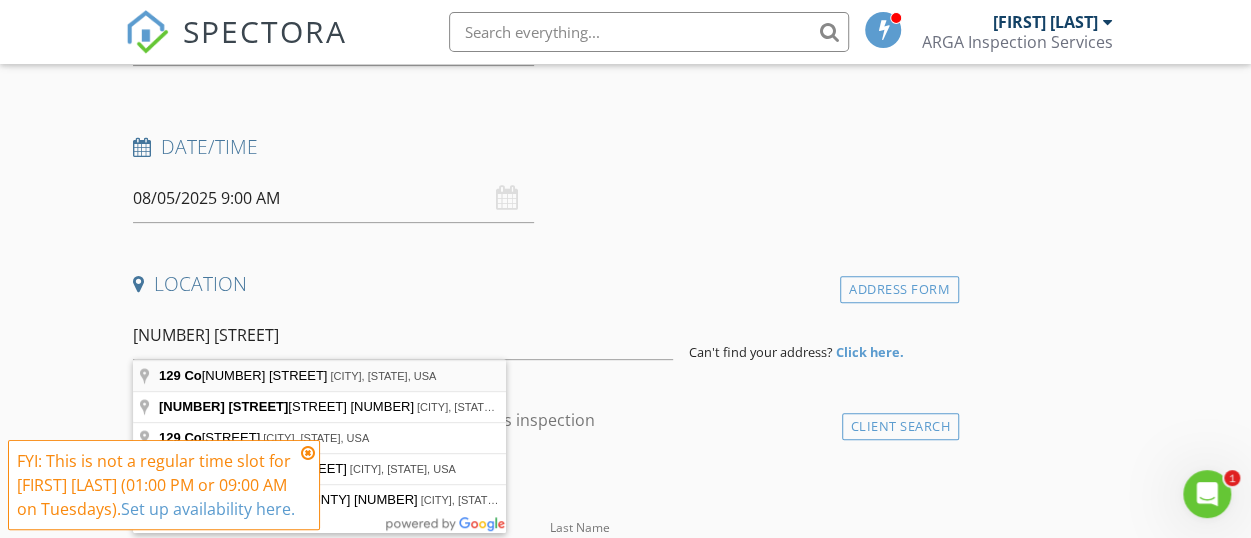 type on "[NUMBER] [STREET], [CITY], [STATE], USA" 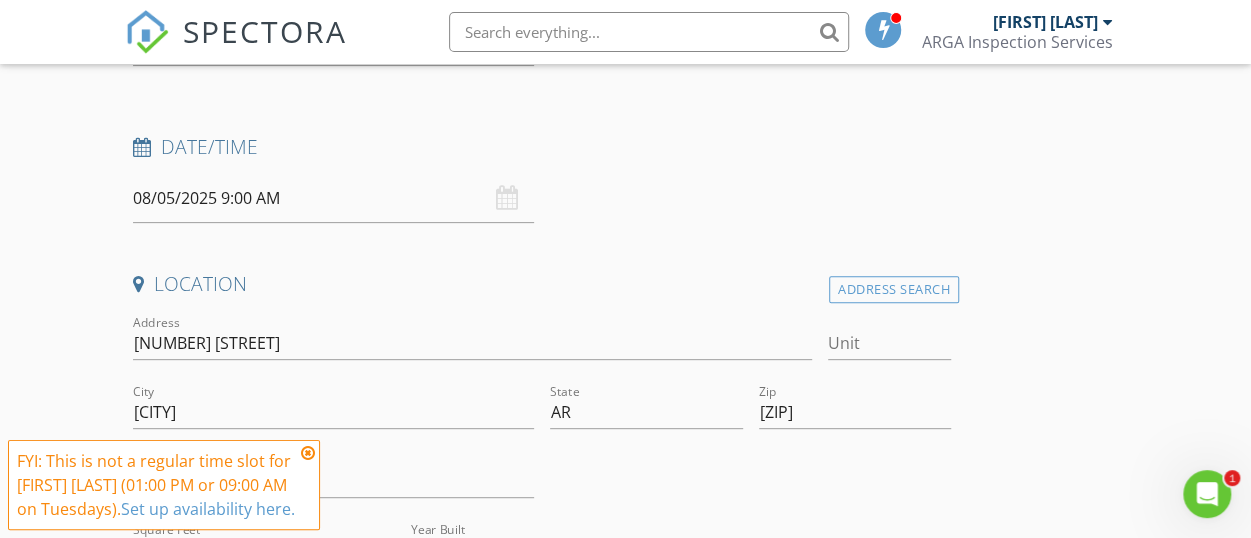 click on "INSPECTOR(S)
check_box   [FIRST] [LAST]   PRIMARY   [FIRST] [LAST] arrow_drop_down   check_box [FIRST] [LAST] specifically requested
Date/Time
08/05/2025 9:00 AM
Location
Address Search       Address [NUMBER] [STREET]   Unit   City [CITY]   State [STATE]   Zip [ZIP]   County [COUNTY]     Square Feet 1330   Year Built 2000   Foundation arrow_drop_down     [FIRST] [LAST]     0.6 miles     (2 minutes)
client
check_box Enable Client CC email for this inspection   Client Search     check_box_outline_blank Client is a Company/Organization     First Name [FIRST]   Last Name [LAST]   Email This email is invalid   CC Email   Phone [PHONE]           Notes   Private Notes
ADDITIONAL client
SERVICES
check_box_outline_blank   Foundation Inspection   check_box   Residential Inspection" at bounding box center [625, 1634] 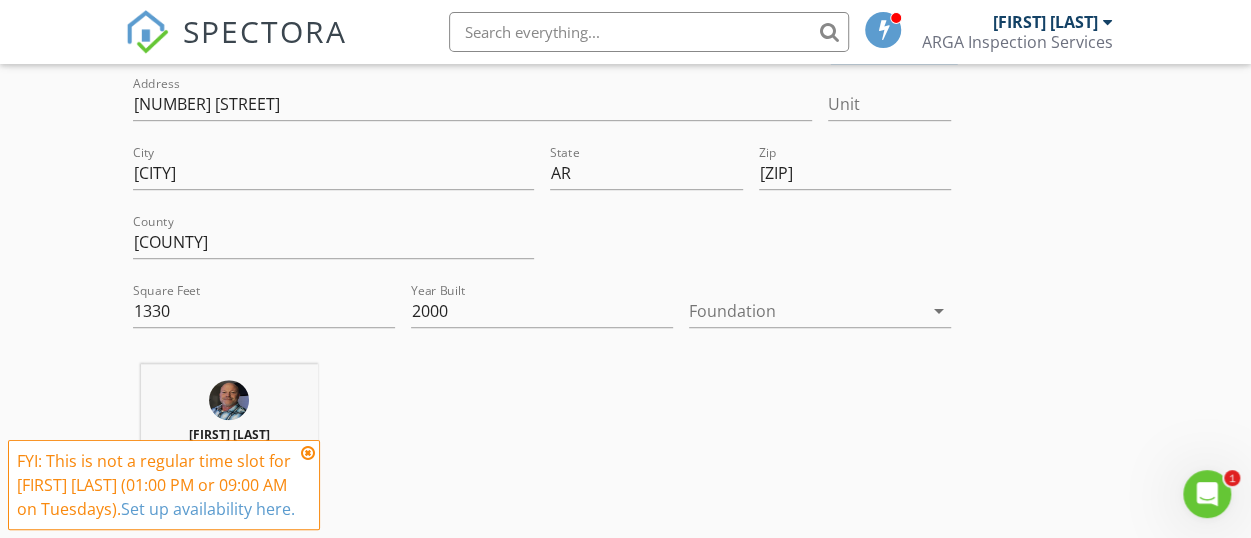 scroll, scrollTop: 556, scrollLeft: 0, axis: vertical 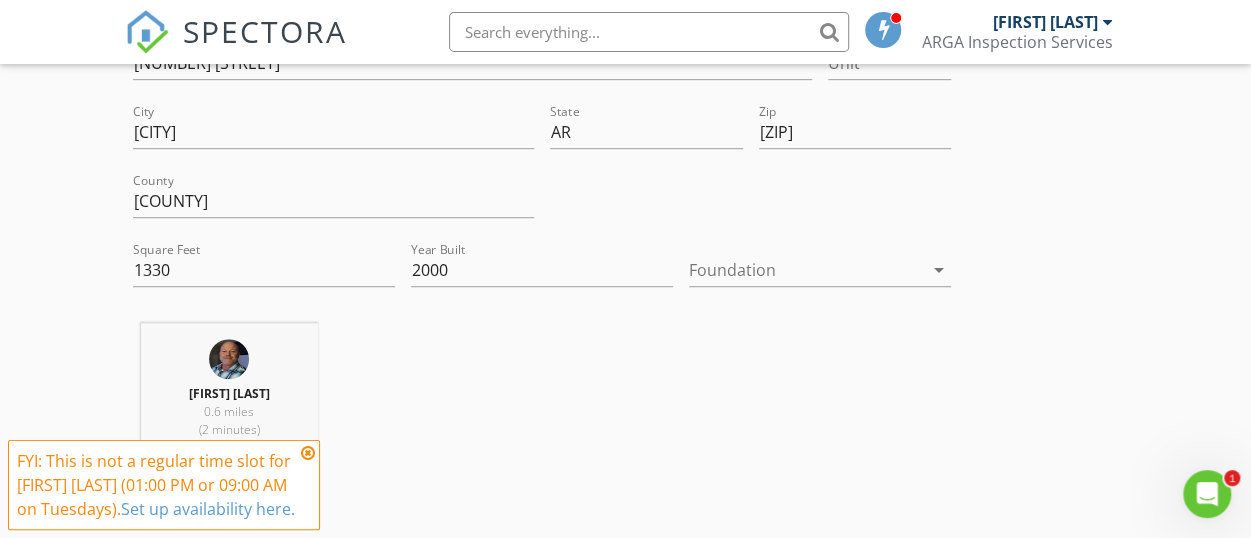 click on "arrow_drop_down" at bounding box center [939, 270] 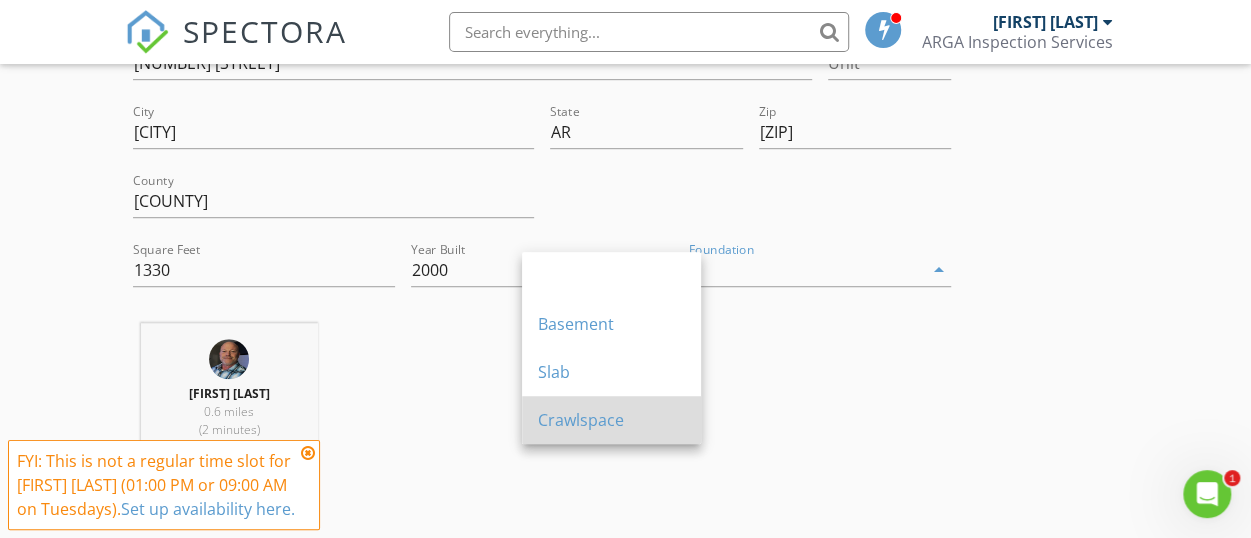 click on "Crawlspace" at bounding box center [611, 420] 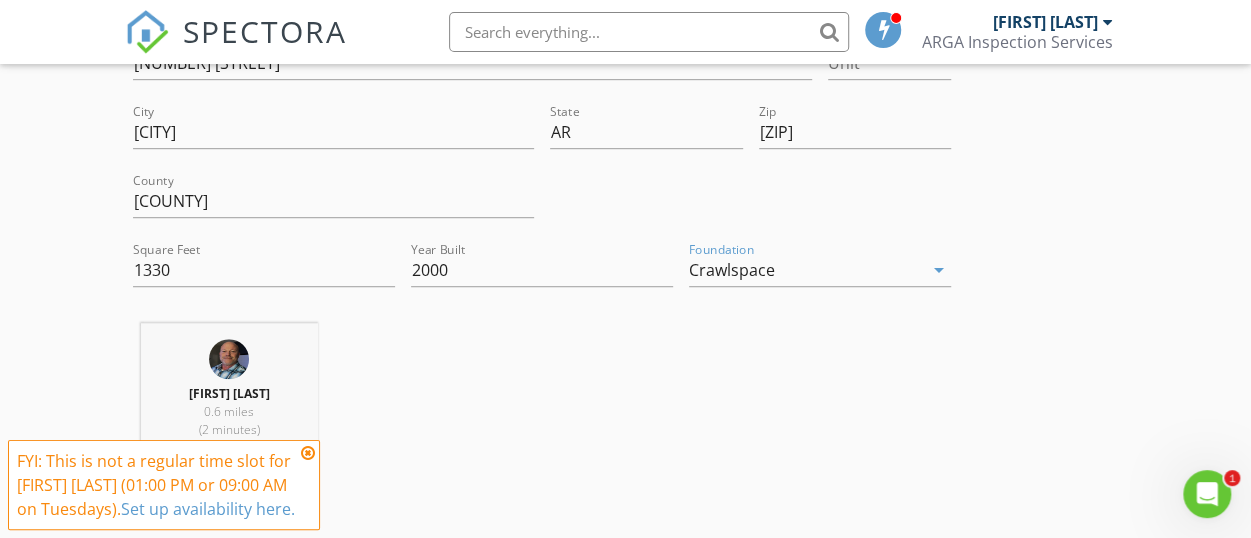 click on "New Inspection
Click here to use the New Order Form
INSPECTOR(S)
check_box   [FIRST] [LAST]   PRIMARY   [FIRST] [LAST] arrow_drop_down   check_box [FIRST] [LAST] specifically requested
Date/Time
08/05/2025 9:00 AM
Location
Address Search       Address [NUMBER] [STREET]   Unit   City [CITY]   State [STATE]   Zip [ZIP]   County [COUNTY]     Square Feet 1330   Year Built 2000   Foundation Crawlspace arrow_drop_down     [FIRST] [LAST]     0.6 miles     (2 minutes)
client
check_box Enable Client CC email for this inspection   Client Search     check_box_outline_blank Client is a Company/Organization     First Name [FIRST]   Last Name [LAST]   Email This email is invalid   CC Email   Phone [PHONE]           Notes   Private Notes
ADDITIONAL client
SERVICES
check_box" at bounding box center [625, 1319] 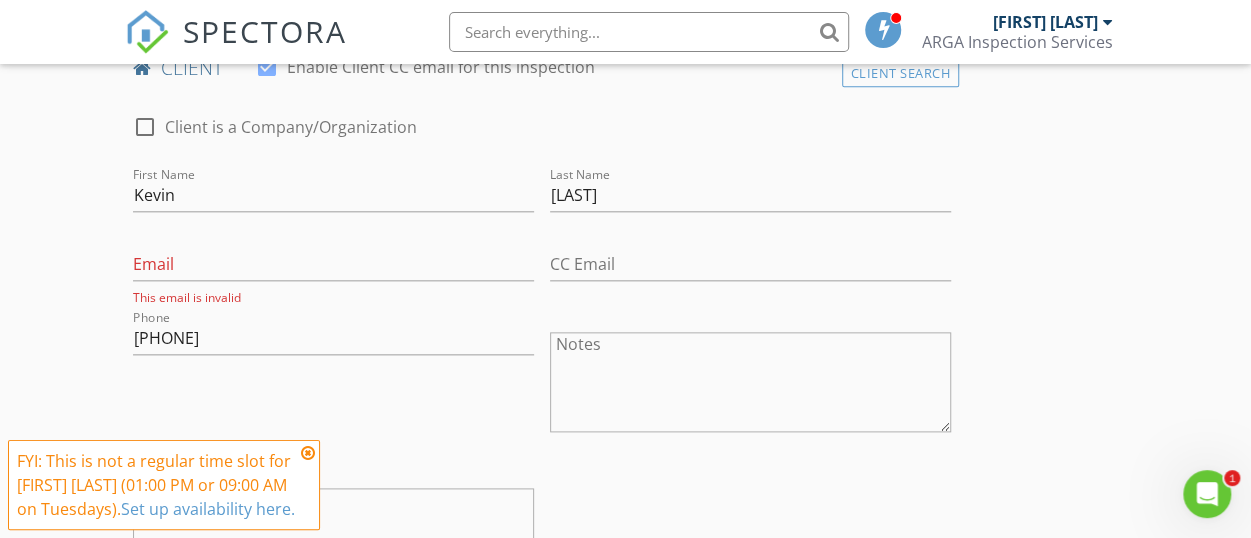 scroll, scrollTop: 1036, scrollLeft: 0, axis: vertical 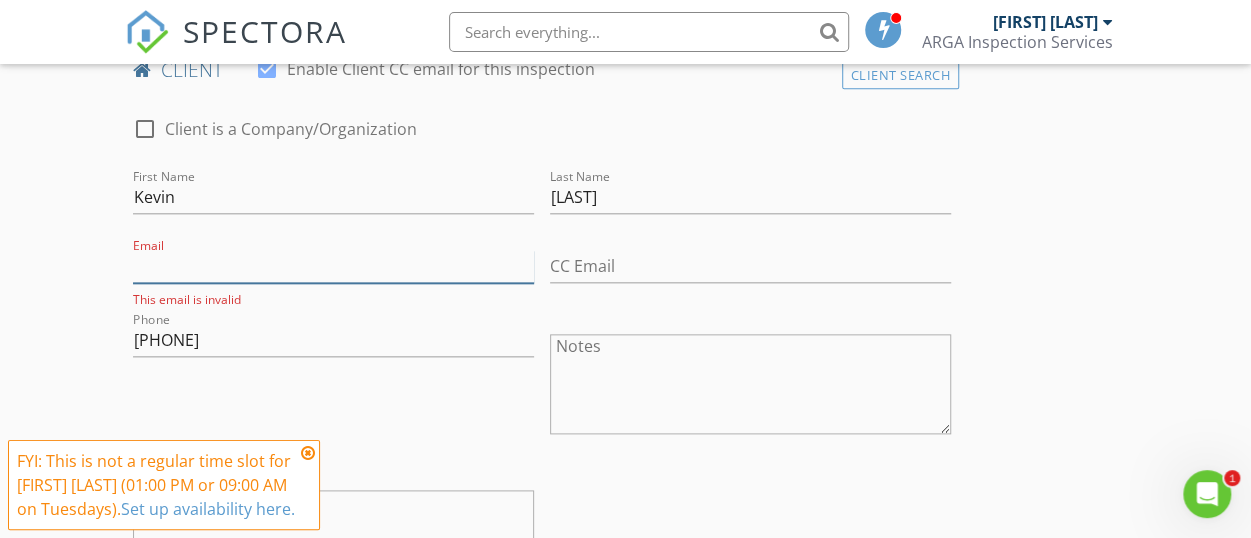click on "Email" at bounding box center [333, 266] 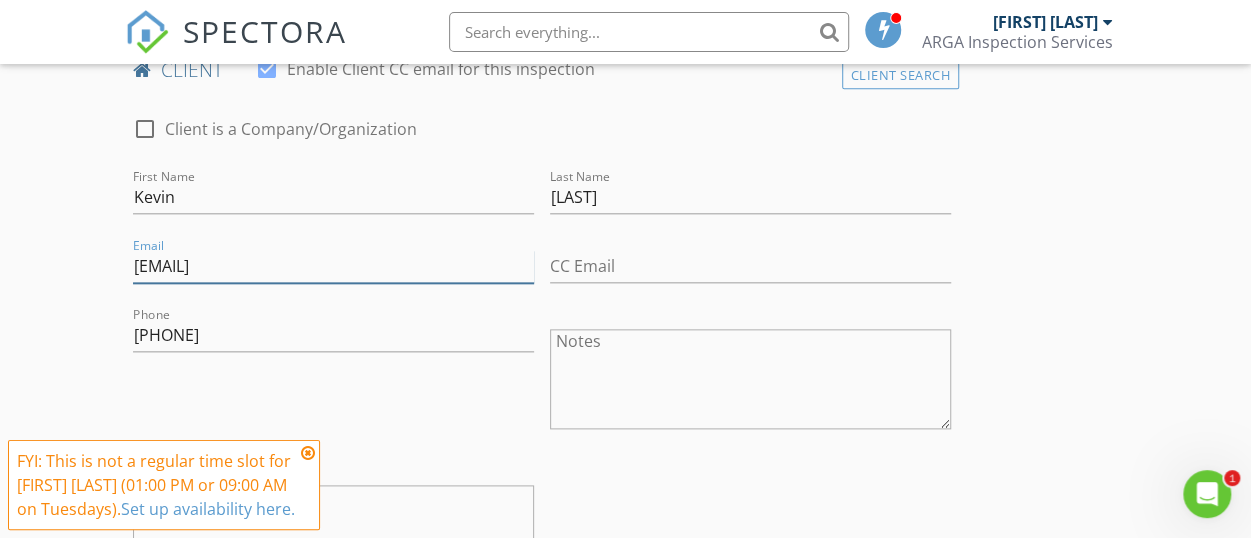 type on "[EMAIL]" 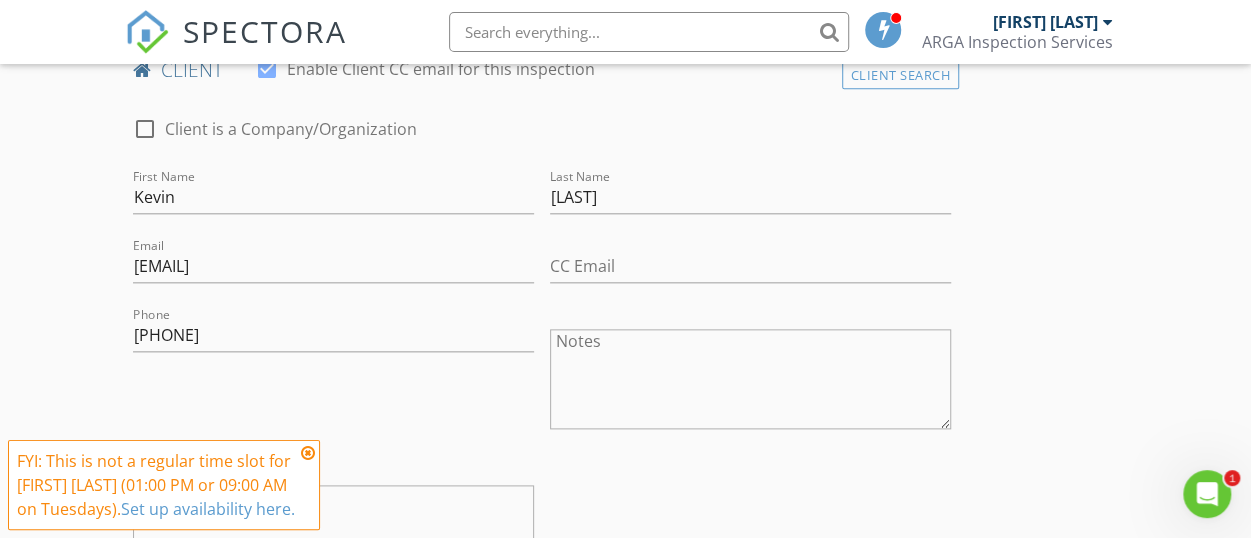 click on "New Inspection
Click here to use the New Order Form
INSPECTOR(S)
check_box   [FIRST] [LAST]   PRIMARY   [FIRST] [LAST] arrow_drop_down   check_box [FIRST] [LAST] specifically requested
Date/Time
08/05/2025 9:00 AM
Location
Address Search       Address [NUMBER] [STREET]   Unit   City [CITY]   State [STATE]   Zip [ZIP]   County [COUNTY]     Square Feet 1330   Year Built 2000   Foundation Crawlspace arrow_drop_down     [FIRST] [LAST]     0.6 miles     (2 minutes)
client
check_box Enable Client CC email for this inspection   Client Search     check_box_outline_blank Client is a Company/Organization     First Name [FIRST]   Last Name [LAST]   Email [EMAIL]   CC Email   Phone [PHONE]           Notes   Private Notes
ADDITIONAL client
SERVICES
check_box" at bounding box center [625, 837] 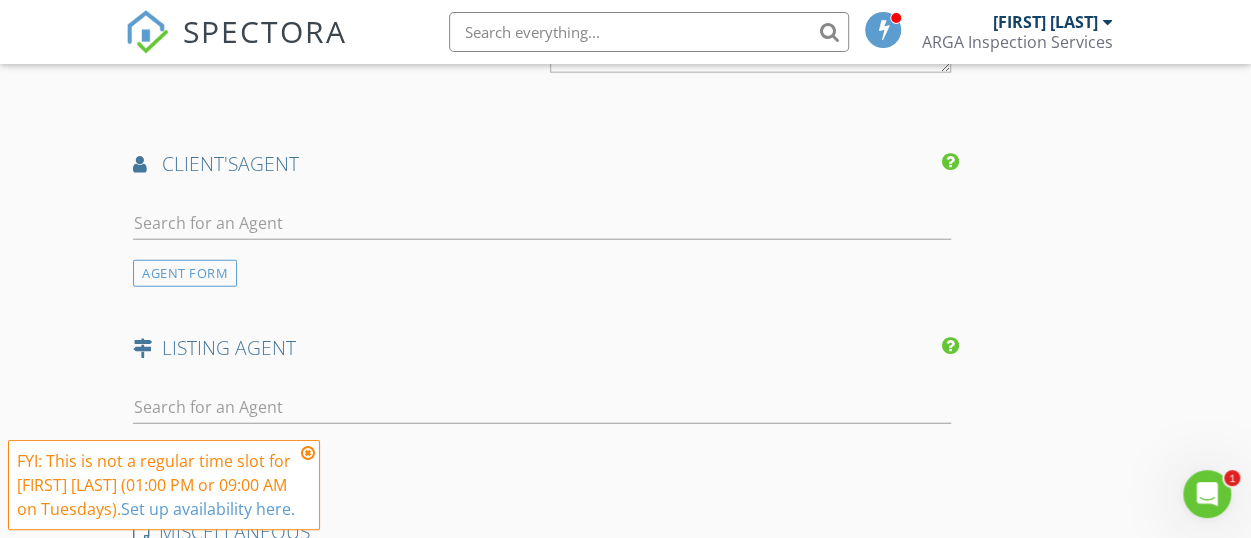scroll, scrollTop: 2436, scrollLeft: 0, axis: vertical 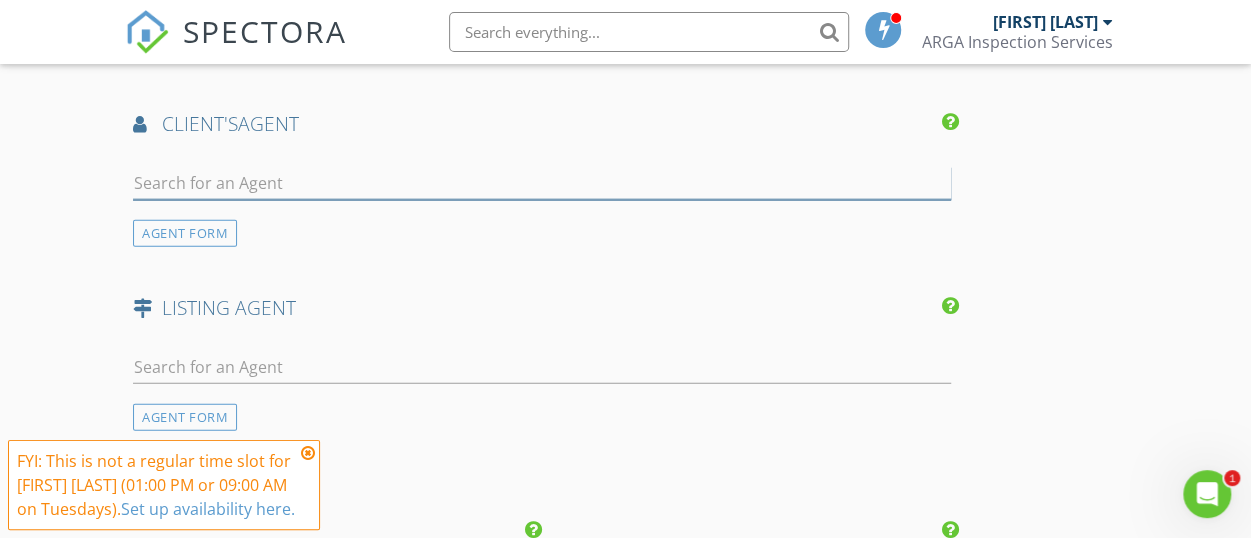 click at bounding box center [542, 183] 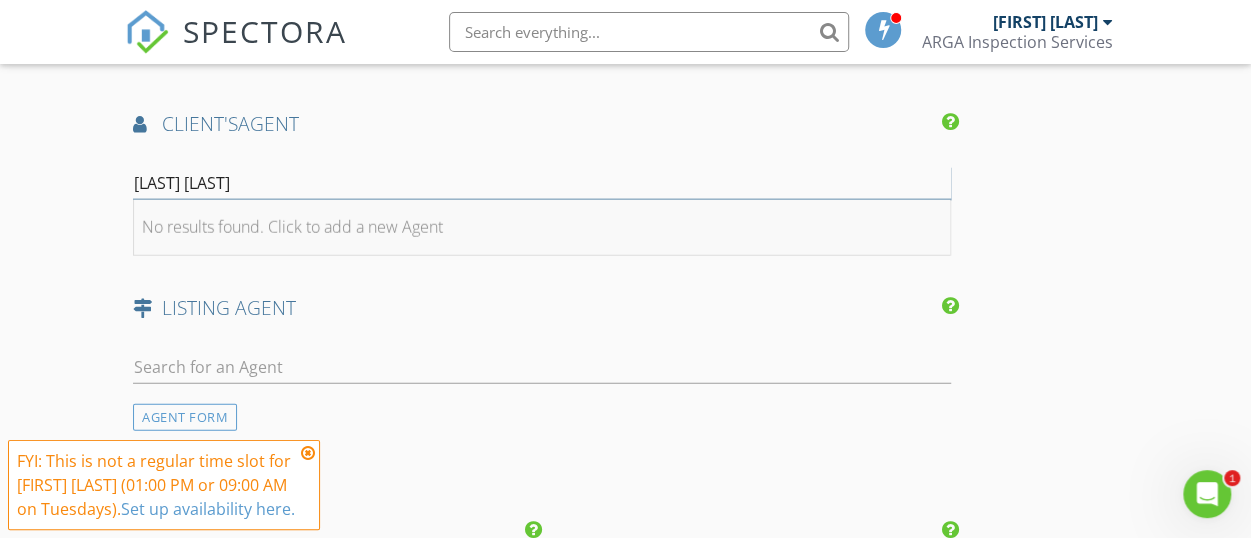 type on "[LAST] [LAST]" 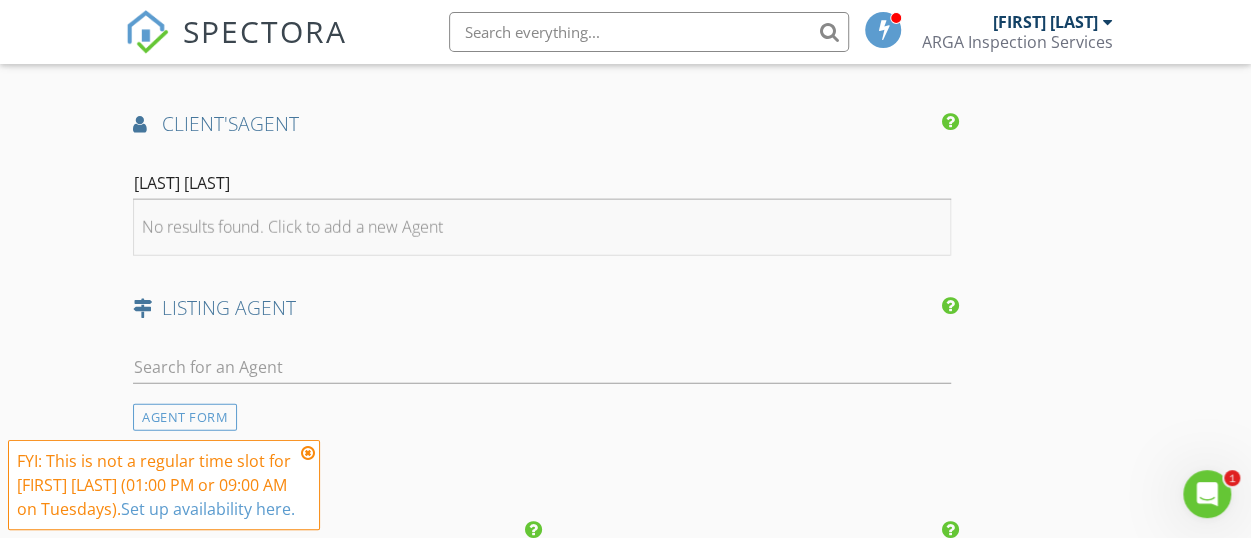 click on "No results found. Click to add a new Agent" at bounding box center [292, 227] 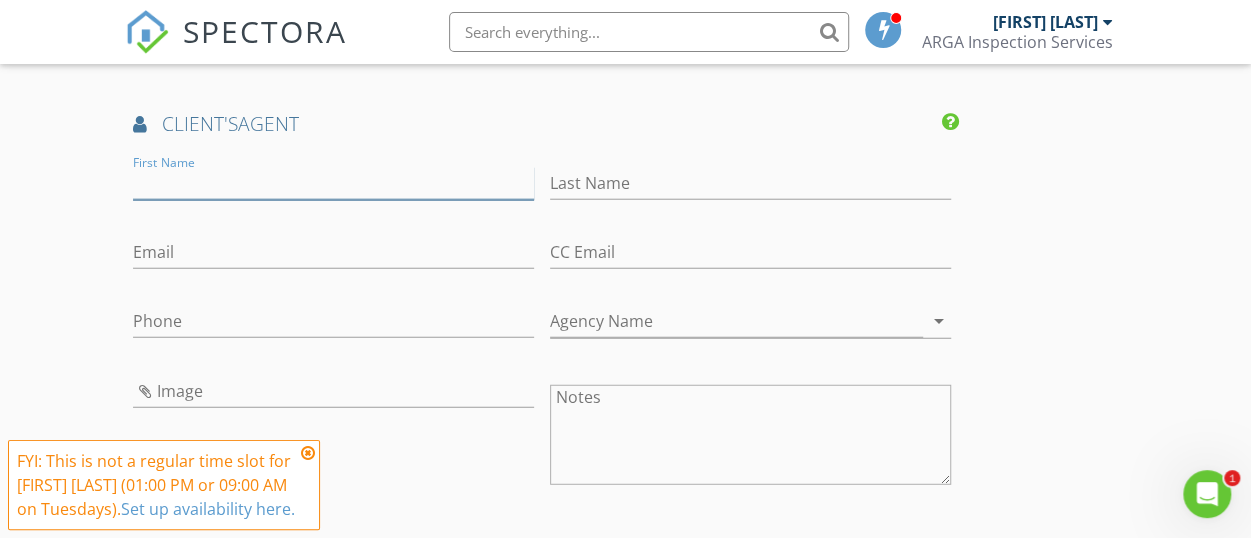 click on "First Name" at bounding box center (333, 183) 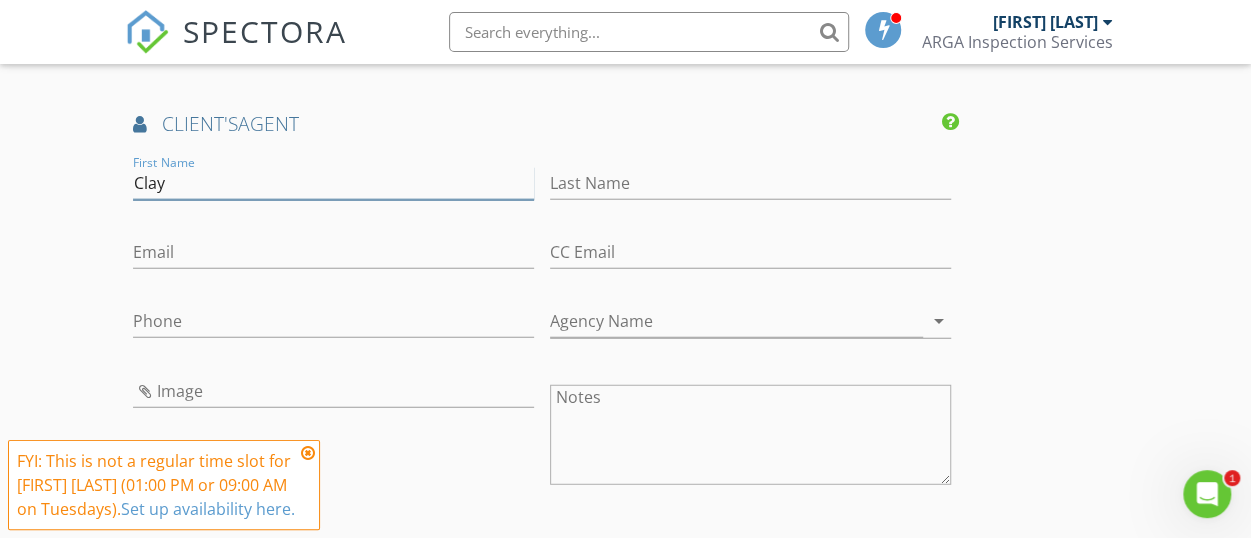type on "Clay" 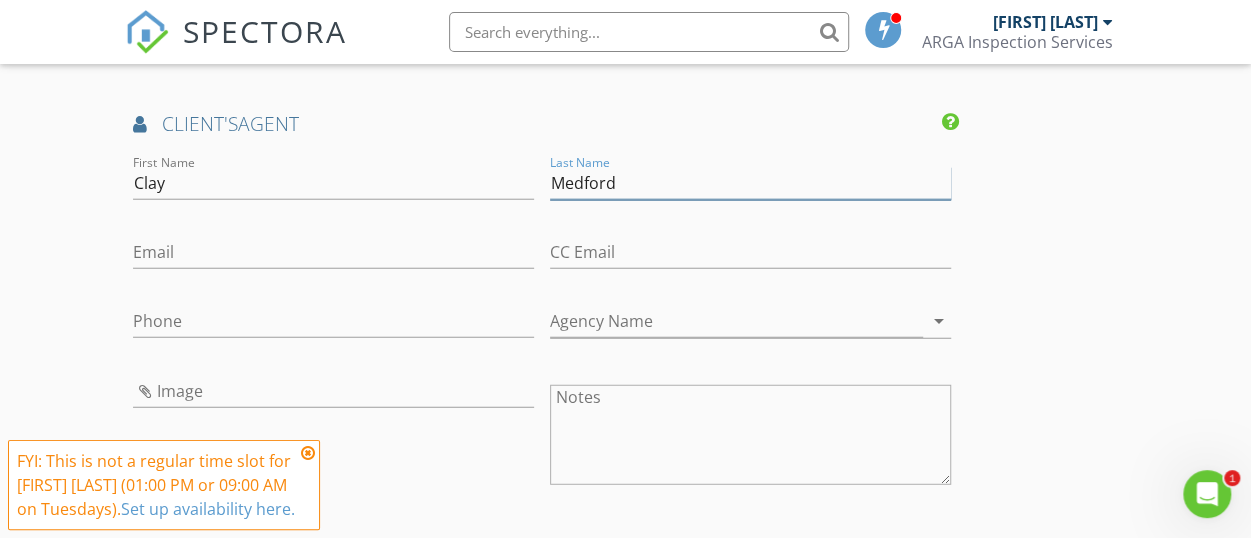 type on "Medford" 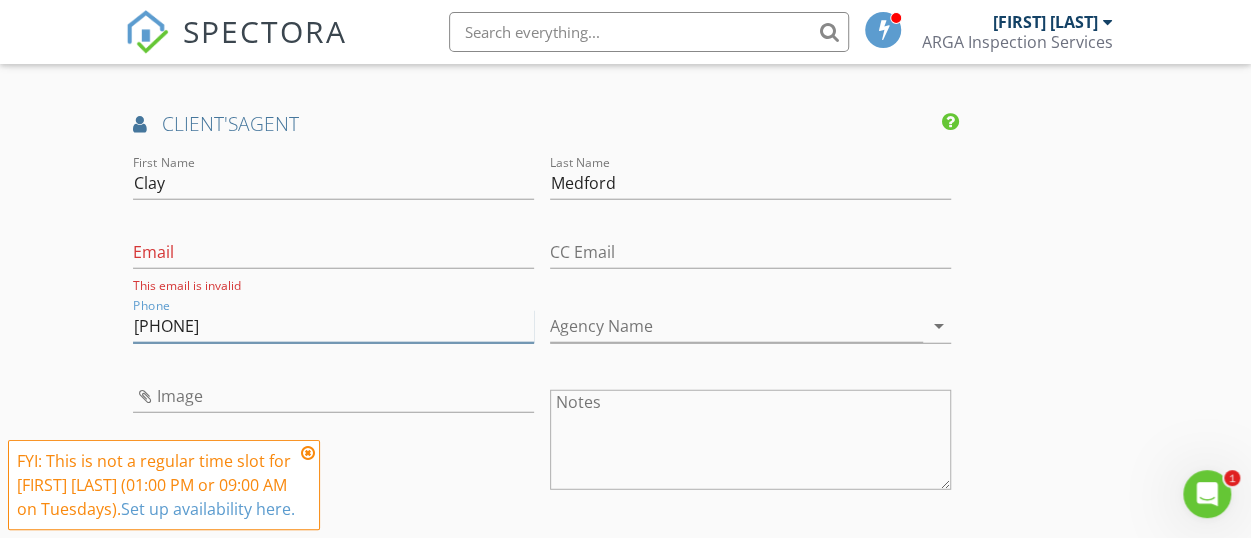 type on "[PHONE]" 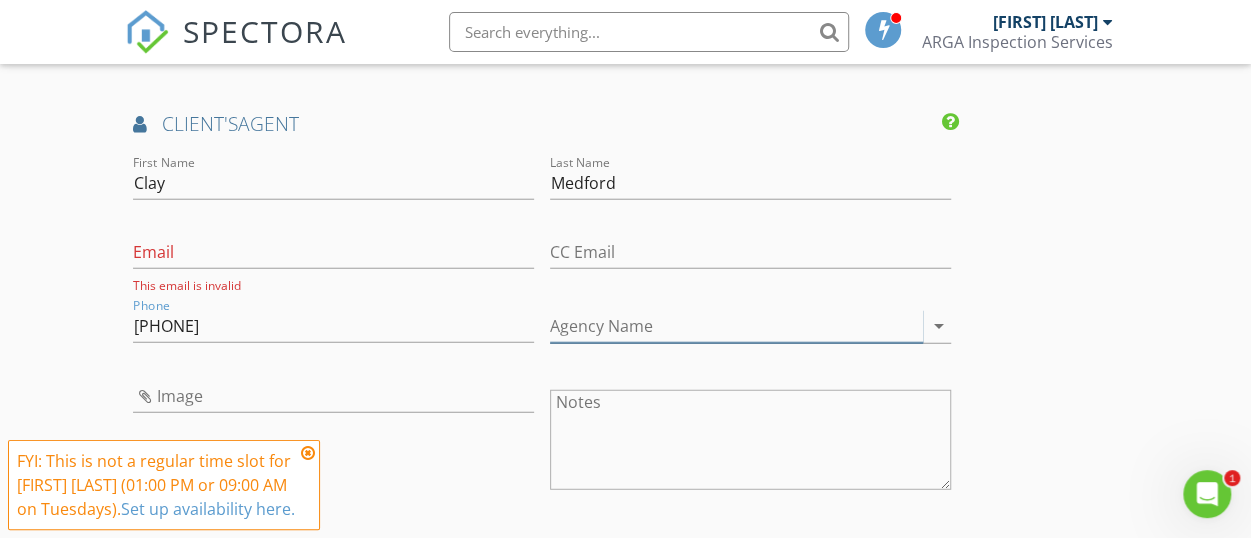 click on "arrow_drop_down" at bounding box center [939, 326] 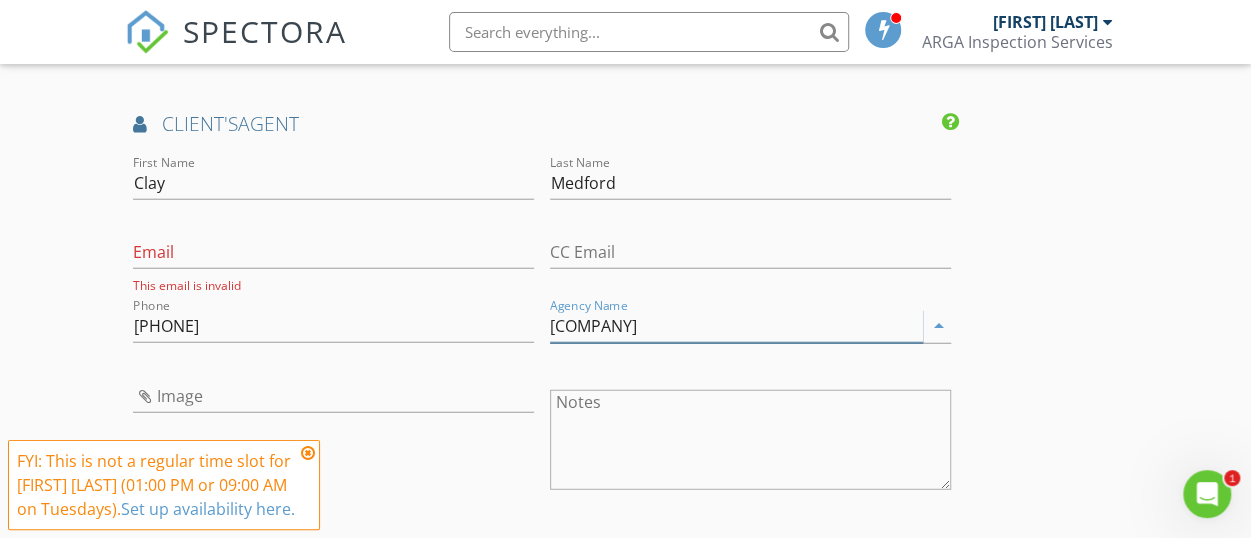 type on "[COMPANY]" 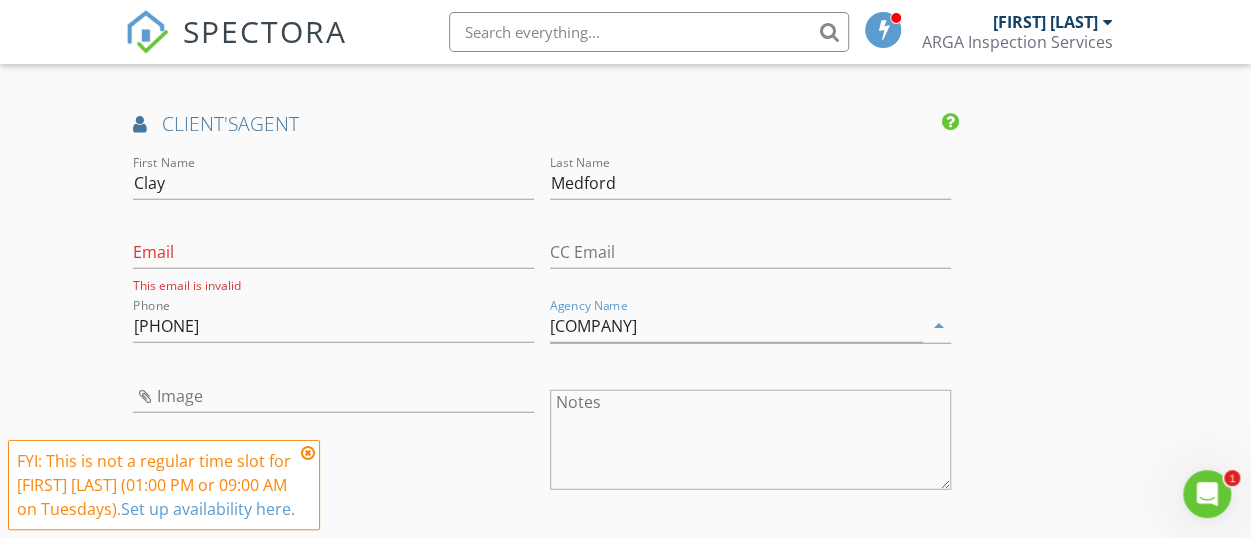 click on "New Inspection
Click here to use the New Order Form
INSPECTOR(S)
check_box   [FIRST] [LAST]   PRIMARY   [FIRST] [LAST] arrow_drop_down   check_box [FIRST] [LAST] specifically requested
Date/Time
08/05/2025 9:00 AM
Location
Address Search       Address [NUMBER] [STREET]   Unit   City [CITY]   State [STATE]   Zip [ZIP]   County [COUNTY]     Square Feet 1330   Year Built 2000   Foundation Crawlspace arrow_drop_down     [FIRST] [LAST]     0.6 miles     (2 minutes)
client
check_box Enable Client CC email for this inspection   Client Search     check_box_outline_blank Client is a Company/Organization     First Name [FIRST]   Last Name [LAST]   Email [EMAIL]   CC Email   Phone [PHONE]           Notes   Private Notes
ADDITIONAL client
SERVICES
check_box" at bounding box center (625, -335) 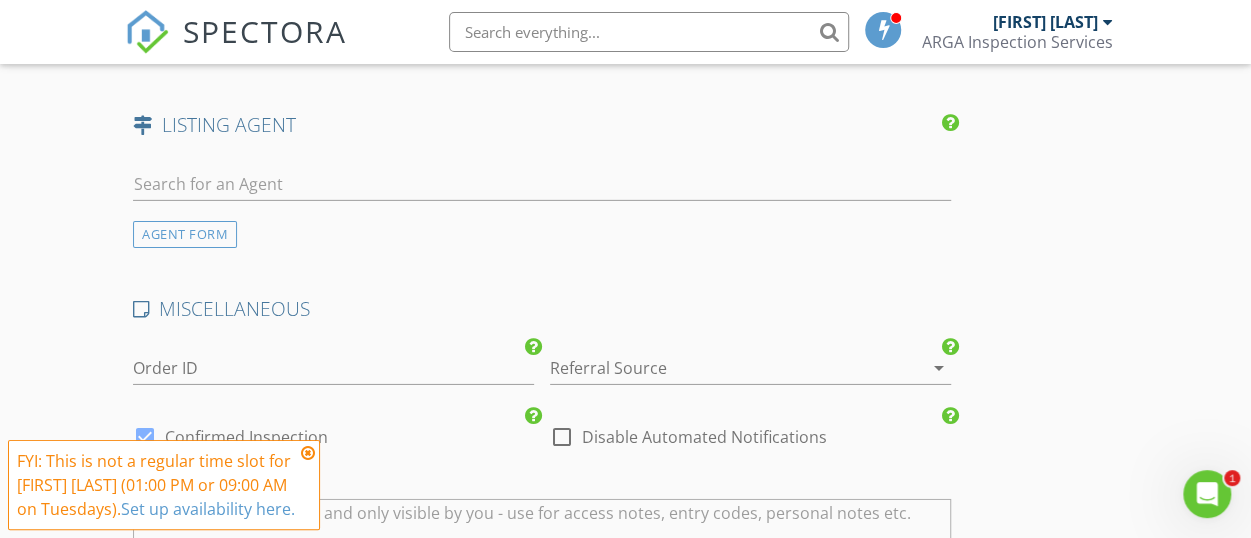 scroll, scrollTop: 3116, scrollLeft: 0, axis: vertical 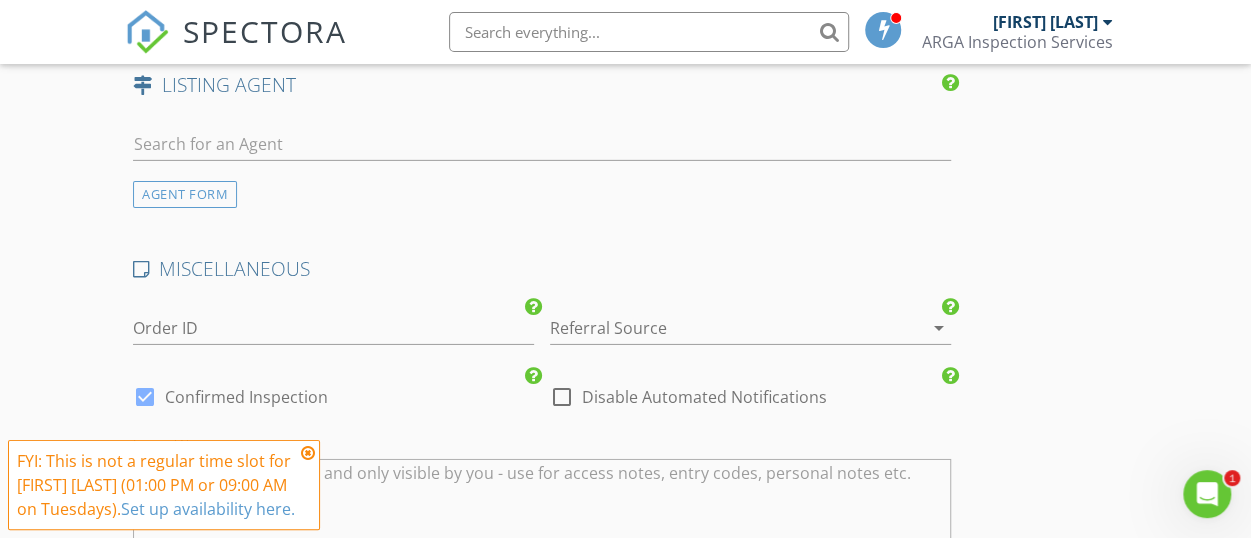 click on "New Inspection
Click here to use the New Order Form
INSPECTOR(S)
check_box   [FIRST] [LAST]   PRIMARY   [FIRST] [LAST] arrow_drop_down   check_box [FIRST] [LAST] specifically requested
Date/Time
08/05/2025 9:00 AM
Location
Address Search       Address [NUMBER] [STREET]   Unit   City [CITY]   State [STATE]   Zip [ZIP]   County [COUNTY]     Square Feet 1330   Year Built 2000   Foundation Crawlspace arrow_drop_down     [FIRST] [LAST]     0.6 miles     (2 minutes)
client
check_box Enable Client CC email for this inspection   Client Search     check_box_outline_blank Client is a Company/Organization     First Name [FIRST]   Last Name [LAST]   Email [EMAIL]   CC Email   Phone [PHONE]           Notes   Private Notes
ADDITIONAL client
SERVICES
check_box" at bounding box center [625, -1015] 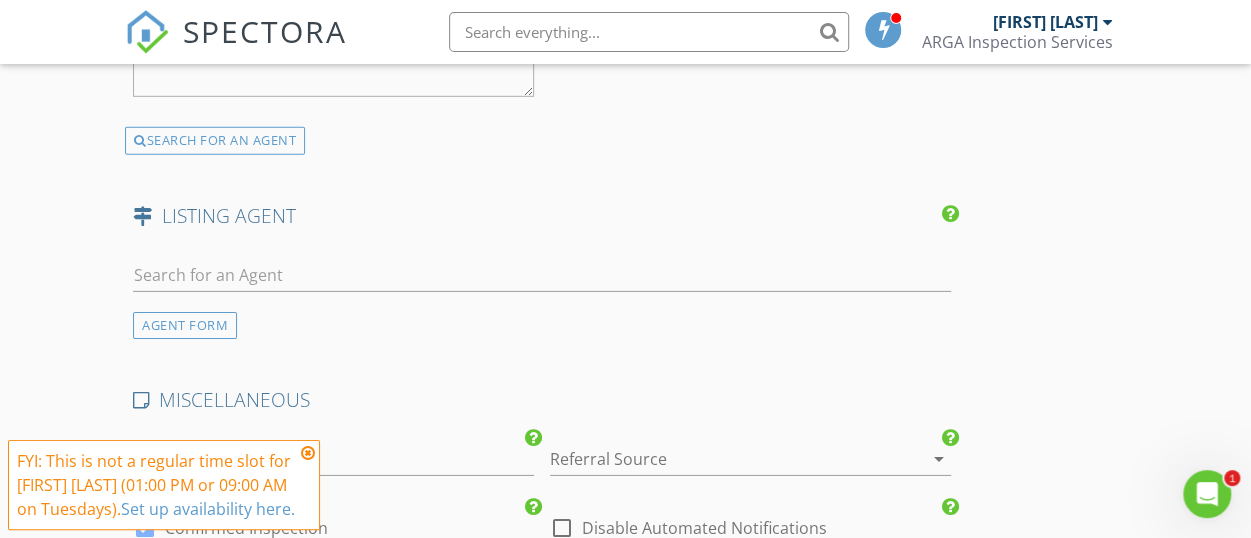 scroll, scrollTop: 3025, scrollLeft: 0, axis: vertical 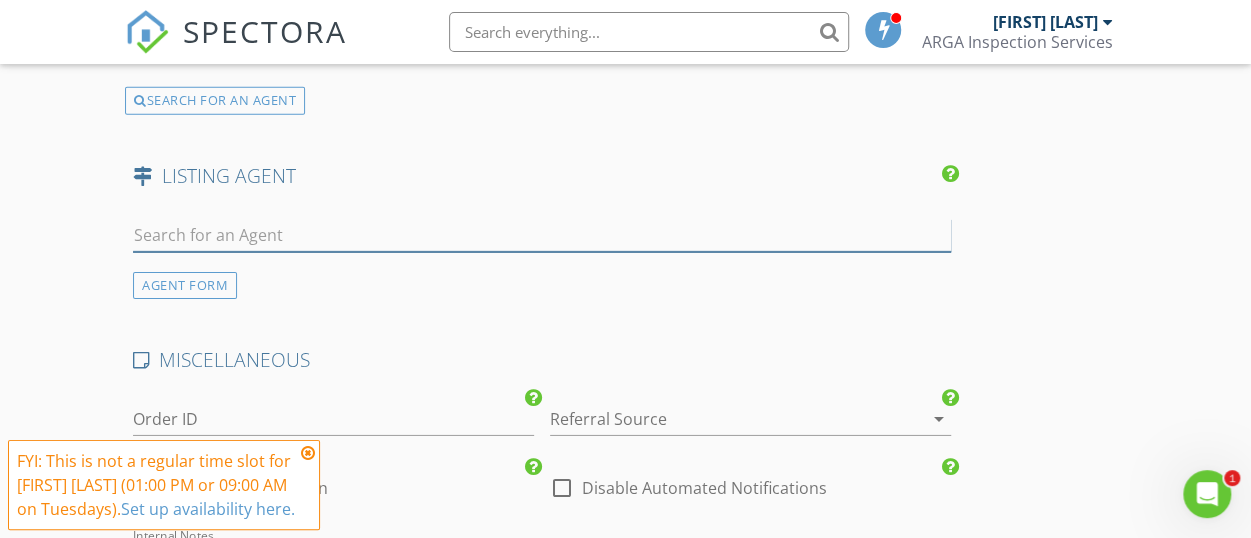 click at bounding box center [542, 235] 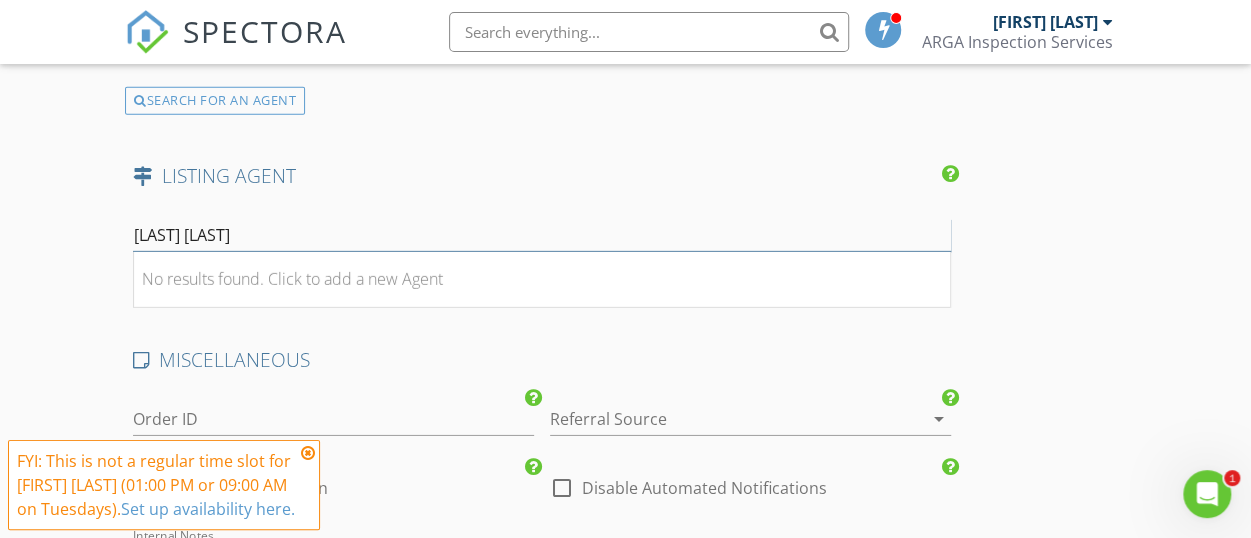 type on "[LAST] [LAST]" 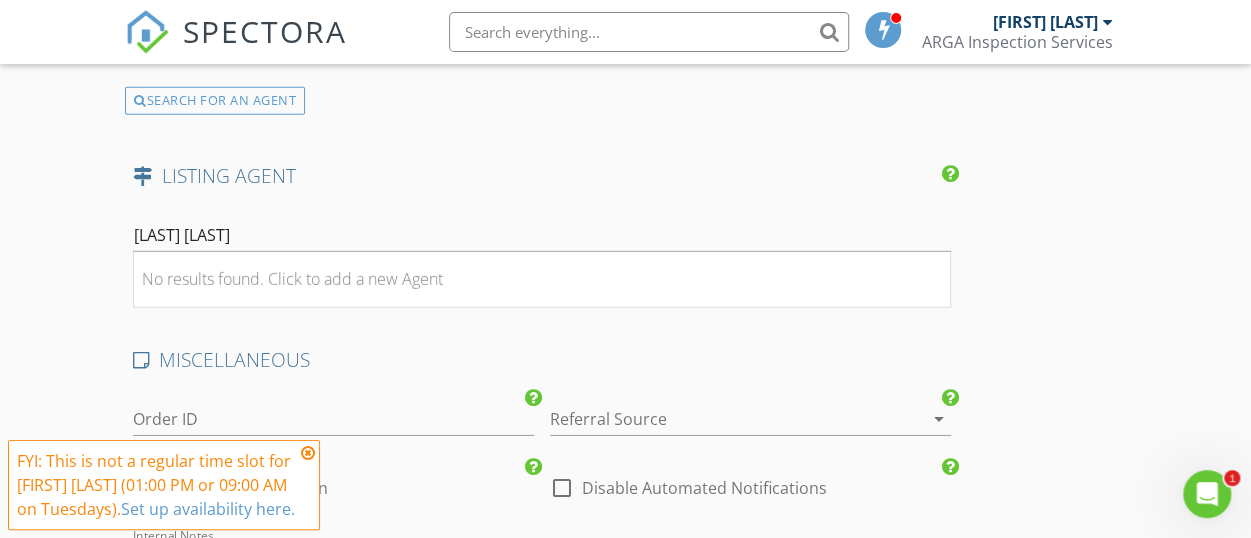 click on "New Inspection
Click here to use the New Order Form
INSPECTOR(S)
check_box   [FIRST] [LAST]   PRIMARY   [FIRST] [LAST] arrow_drop_down   check_box [FIRST] [LAST] specifically requested
Date/Time
08/05/2025 9:00 AM
Location
Address Search       Address [NUMBER] [STREET]   Unit   City [CITY]   State [STATE]   Zip [ZIP]   County [COUNTY]     Square Feet 1330   Year Built 2000   Foundation Crawlspace arrow_drop_down     [FIRST] [LAST]     0.6 miles     (2 minutes)
client
check_box Enable Client CC email for this inspection   Client Search     check_box_outline_blank Client is a Company/Organization     First Name [FIRST]   Last Name [LAST]   Email [EMAIL]   CC Email   Phone [PHONE]           Notes   Private Notes
ADDITIONAL client
SERVICES
check_box" at bounding box center [625, -924] 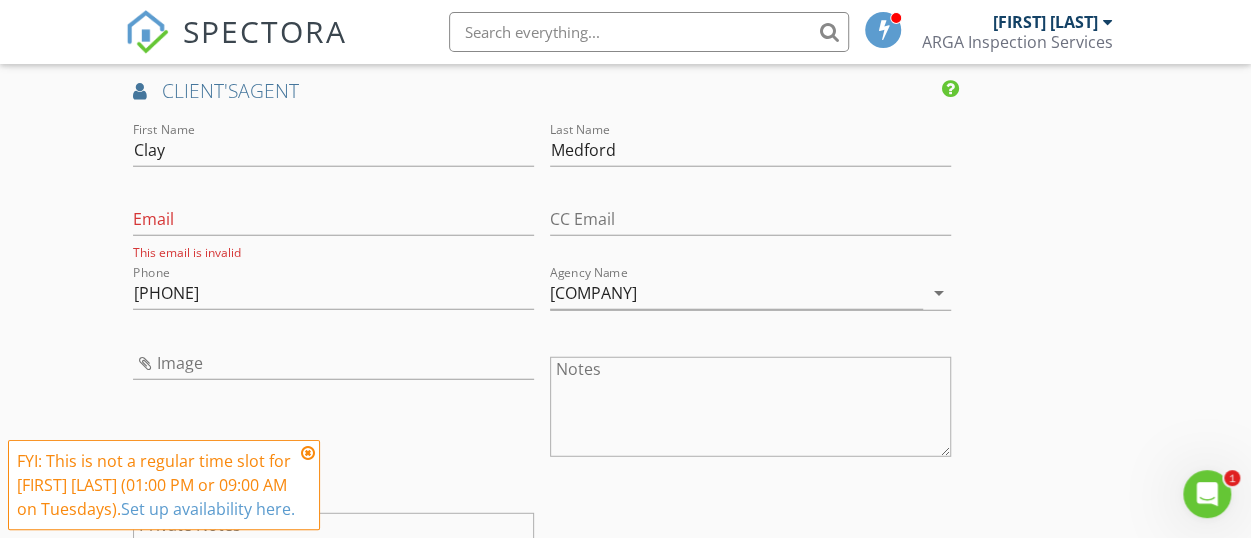 scroll, scrollTop: 2465, scrollLeft: 0, axis: vertical 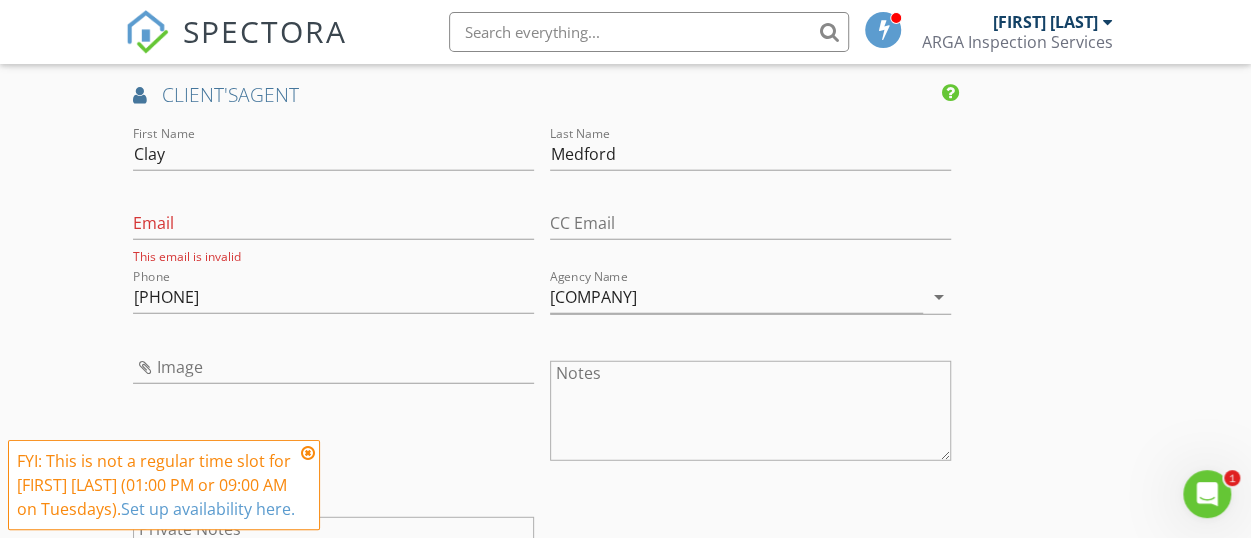 click on "INSPECTOR(S)
check_box   [FIRST] [LAST]   PRIMARY   [FIRST] [LAST] arrow_drop_down   check_box [FIRST] [LAST] specifically requested
Date/Time
08/05/2025 9:00 AM
Location
Address Search       Address [NUMBER] [STREET]   Unit   City [CITY]   State [STATE]   Zip [ZIP]   County [COUNTY]     Square Feet 1330   Year Built 2000   Foundation arrow_drop_down     [FIRST] [LAST]     0.6 miles     (2 minutes)
client
check_box Enable Client CC email for this inspection   Client Search     check_box_outline_blank Client is a Company/Organization     First Name [FIRST]   Last Name [LAST]   Email [EMAIL]   CC Email   Phone [PHONE]           Notes   Private Notes
ADDITIONAL client
SERVICES
check_box_outline_blank   Foundation Inspection   check_box   Residential Inspection" at bounding box center (625, -329) 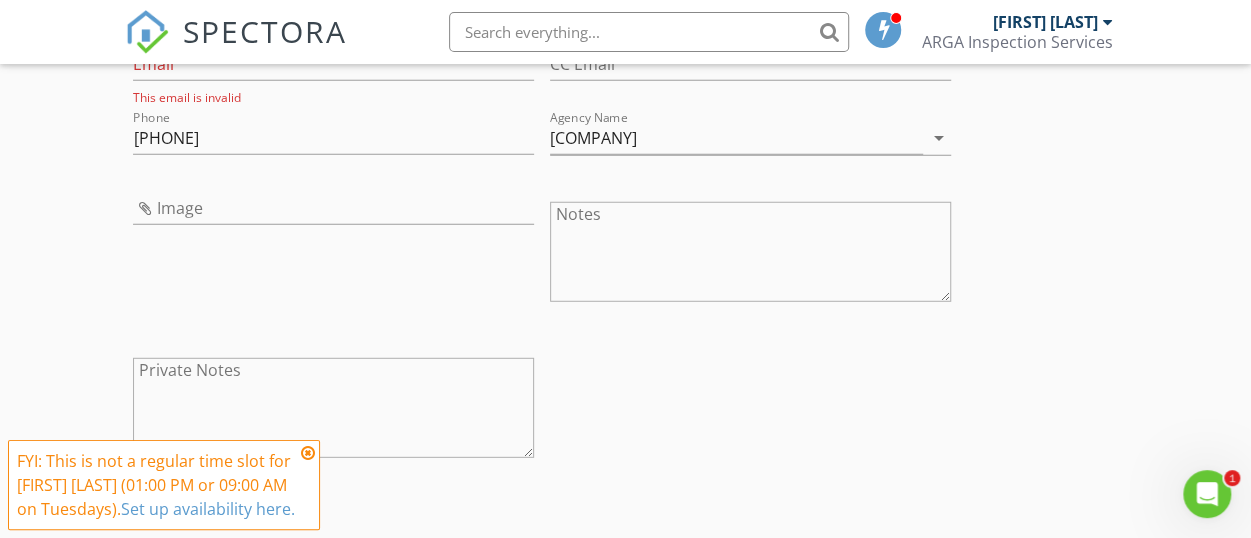 scroll, scrollTop: 2625, scrollLeft: 0, axis: vertical 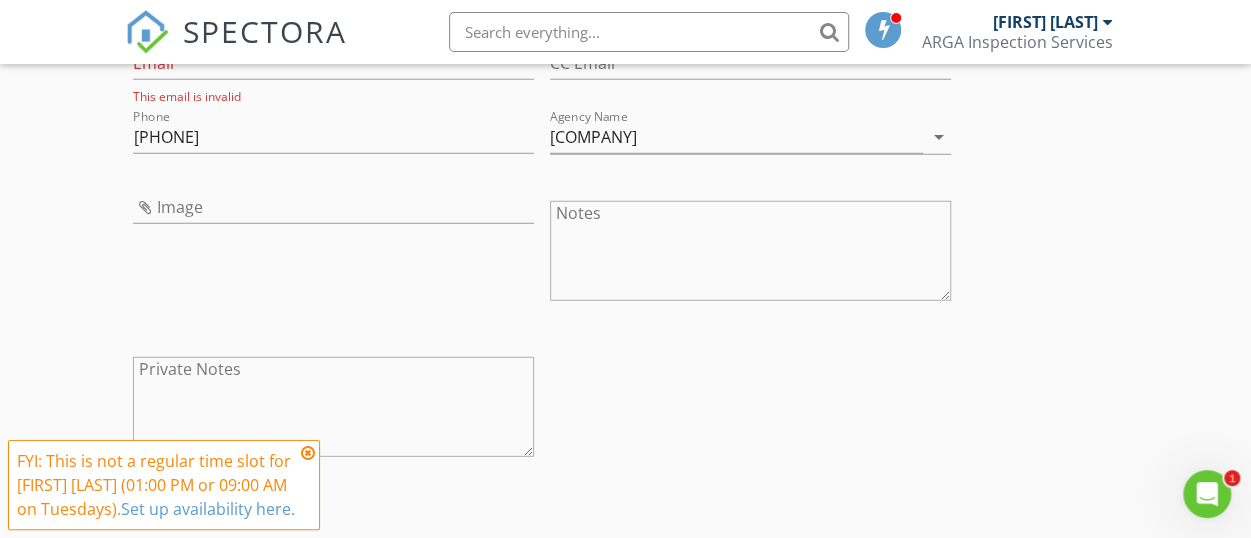 click on "New Inspection
Click here to use the New Order Form
INSPECTOR(S)
check_box   [FIRST] [LAST]   PRIMARY   [FIRST] [LAST] arrow_drop_down   check_box [FIRST] [LAST] specifically requested
Date/Time
08/05/2025 9:00 AM
Location
Address Search       Address [NUMBER] [STREET]   Unit   City [CITY]   State [STATE]   Zip [ZIP]   County [COUNTY]     Square Feet 1330   Year Built 2000   Foundation Crawlspace arrow_drop_down     [FIRST] [LAST]     0.6 miles     (2 minutes)
client
check_box Enable Client CC email for this inspection   Client Search     check_box_outline_blank Client is a Company/Organization     First Name [FIRST]   Last Name [LAST]   Email [EMAIL]   CC Email   Phone [PHONE]           Notes   Private Notes
ADDITIONAL client
SERVICES
check_box" at bounding box center (625, -524) 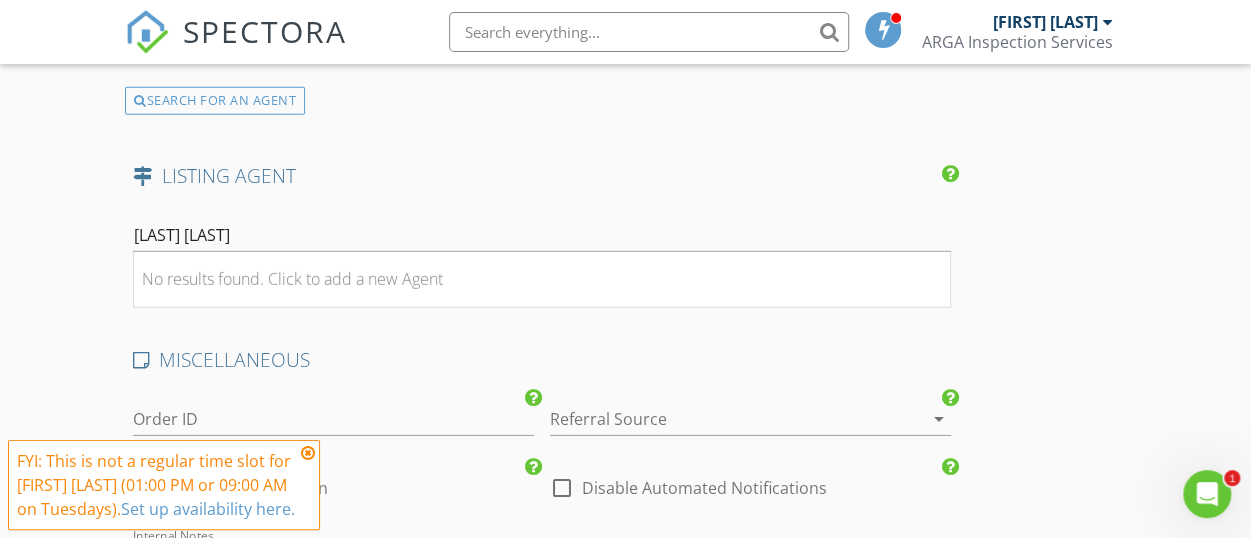 scroll, scrollTop: 3065, scrollLeft: 0, axis: vertical 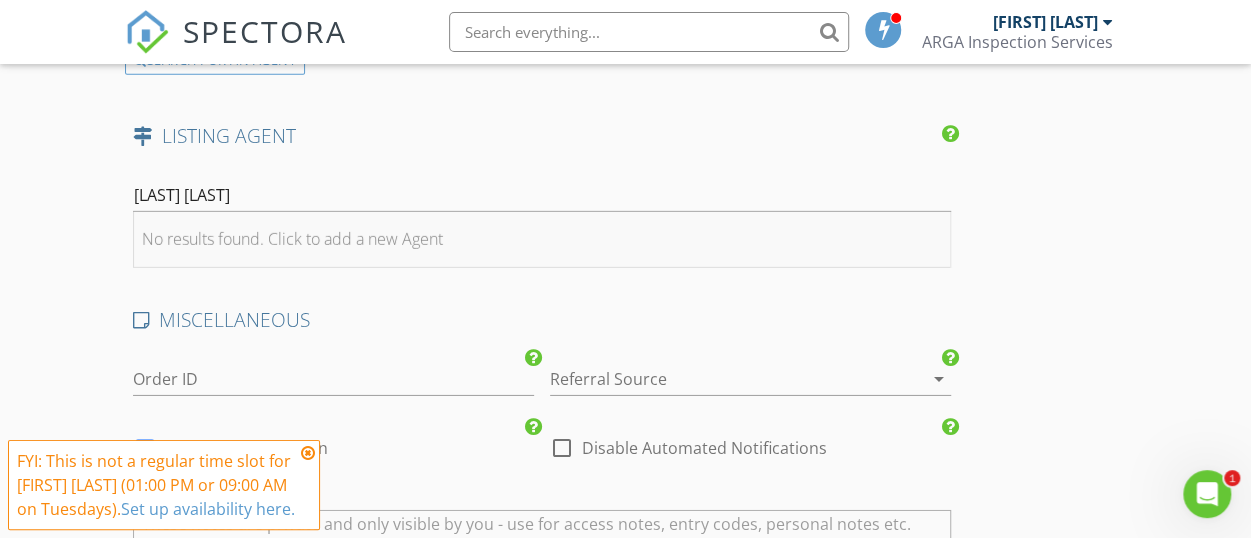 click on "No results found. Click to add a new Agent" at bounding box center (292, 239) 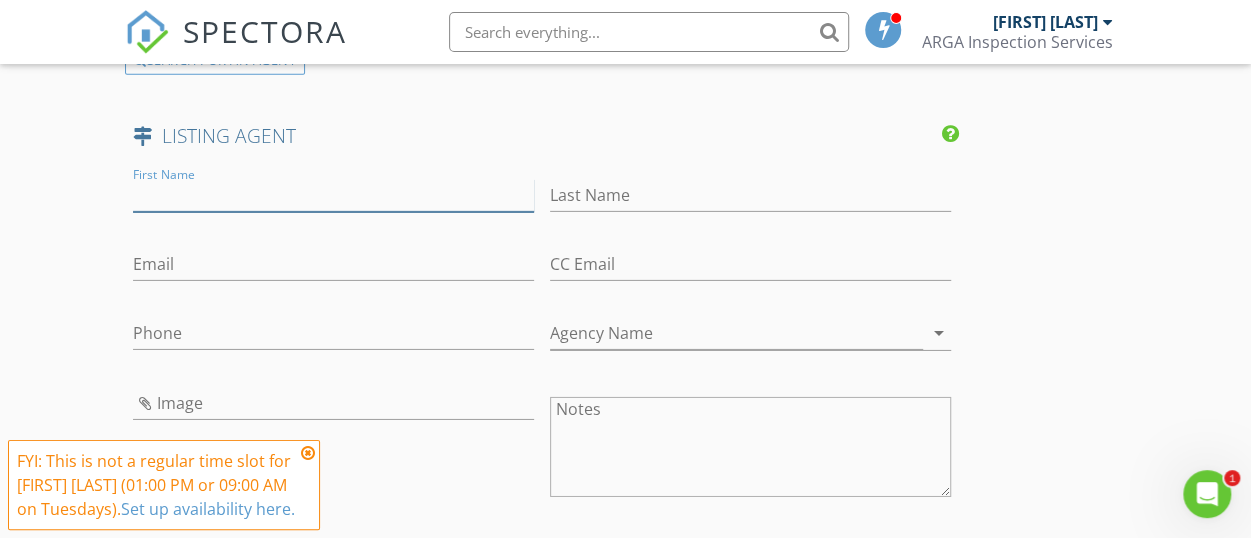 click on "First Name" at bounding box center (333, 195) 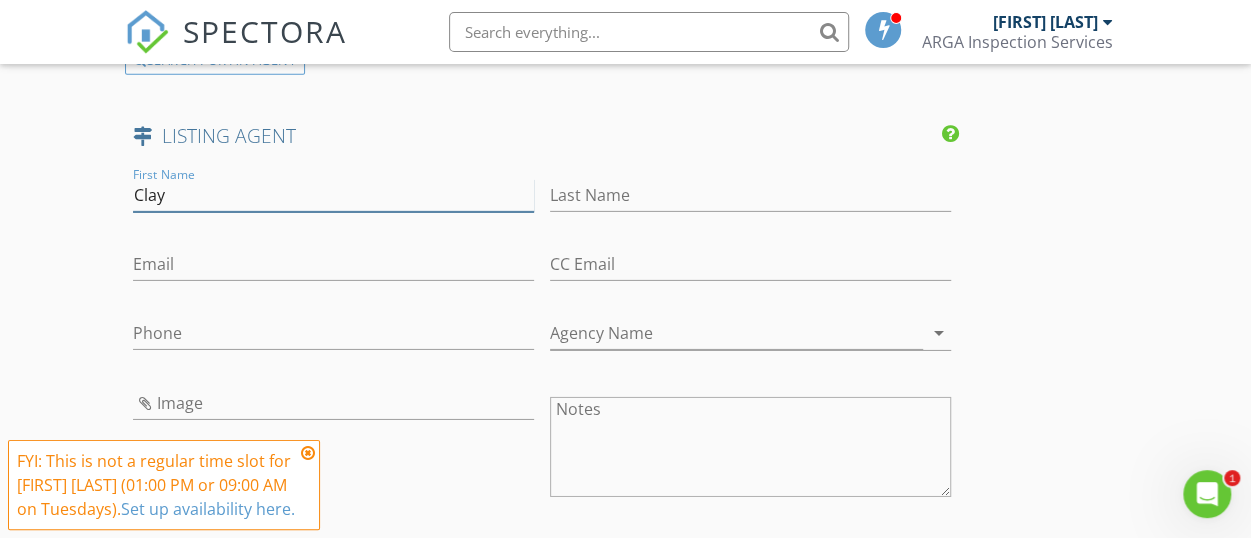 type on "Clay" 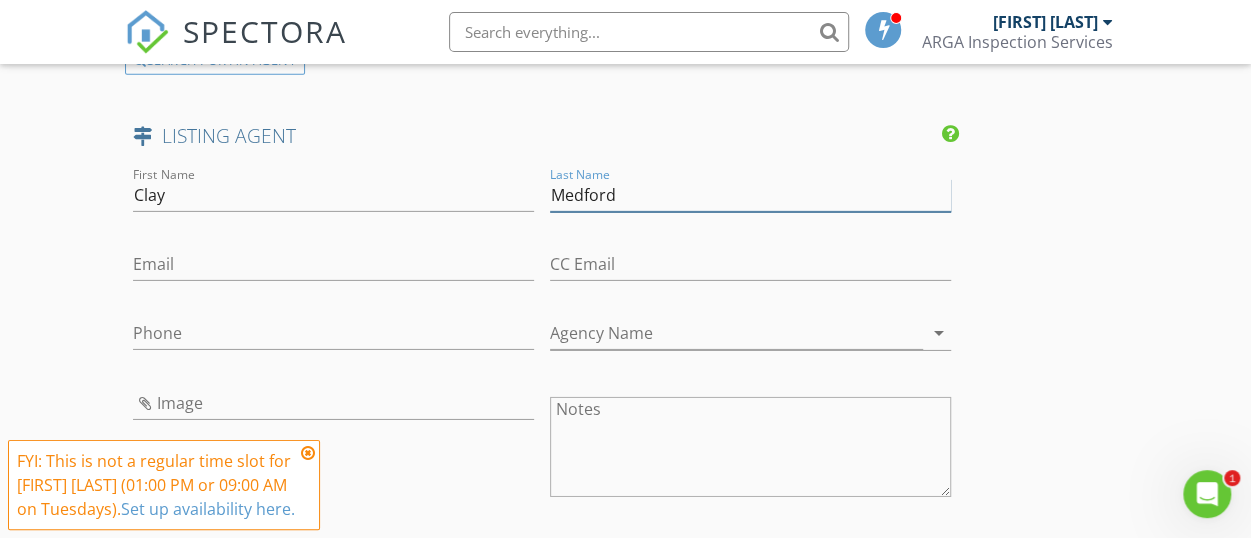type on "Medford" 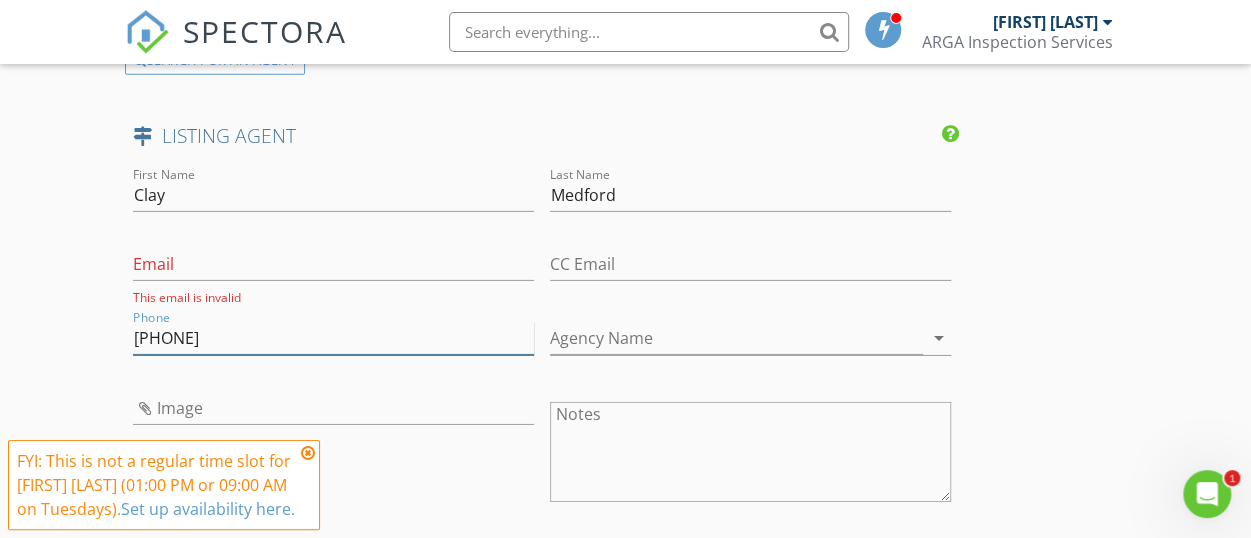 type on "[PHONE]" 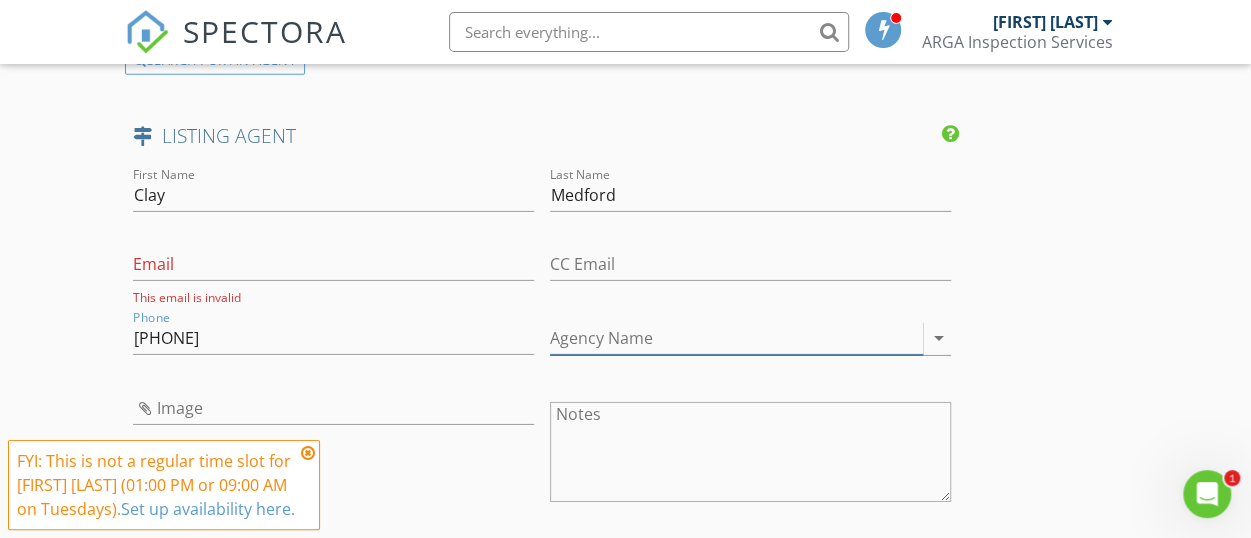 click on "arrow_drop_down" at bounding box center [939, 338] 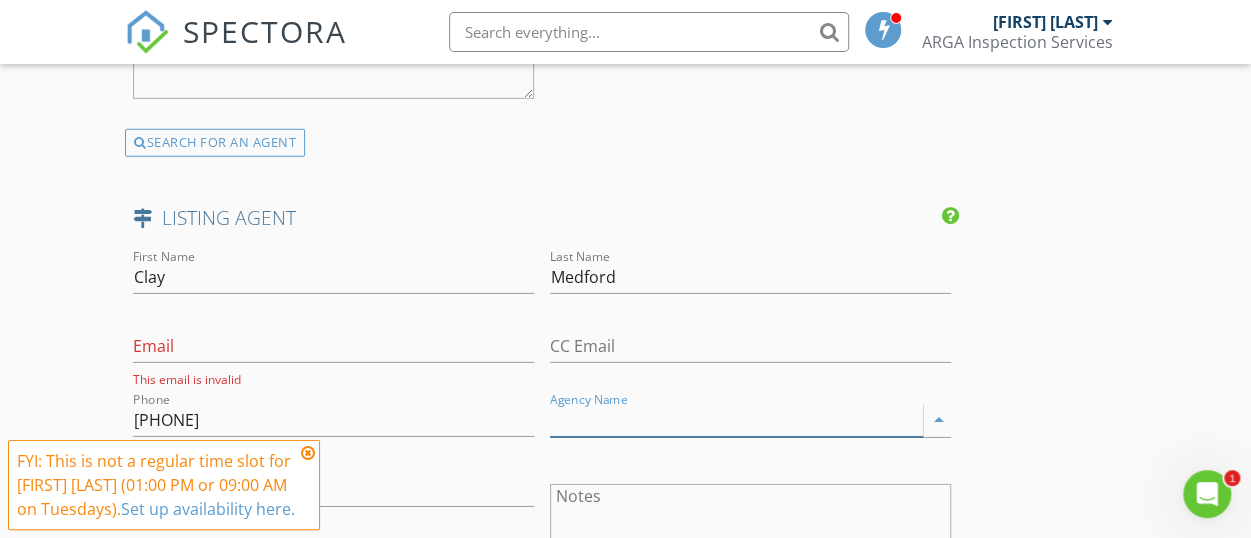 scroll, scrollTop: 3110, scrollLeft: 0, axis: vertical 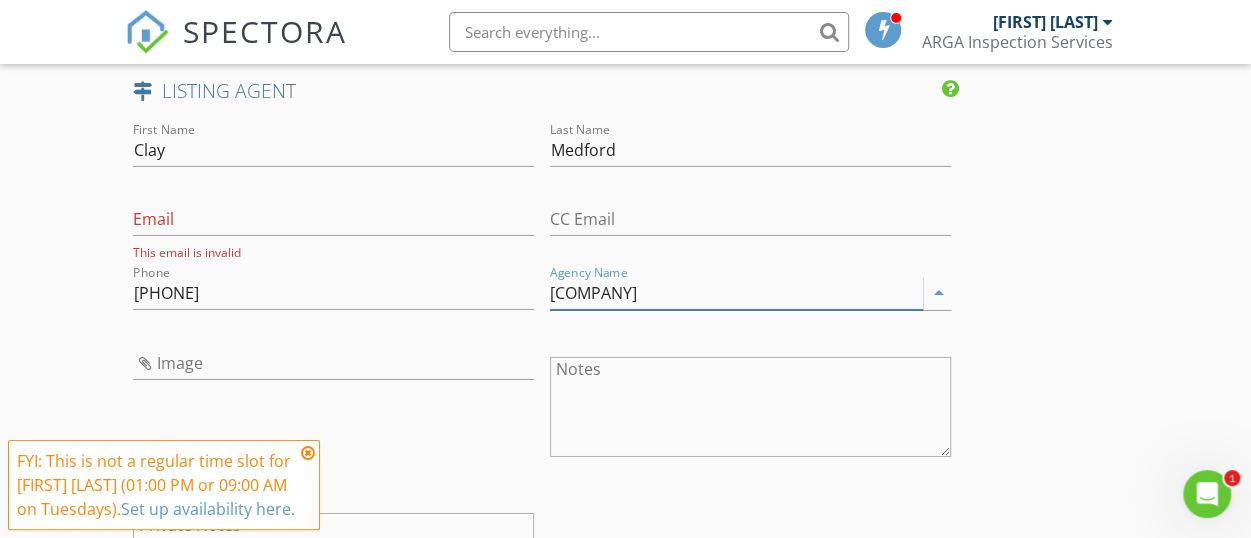type on "[COMPANY]" 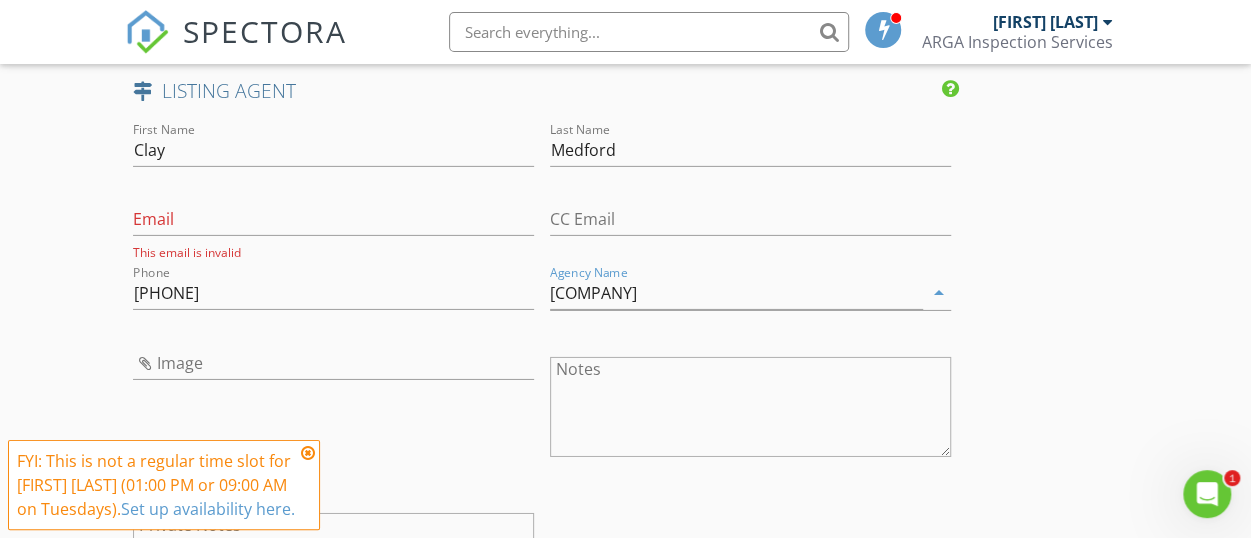 click on "New Inspection
Click here to use the New Order Form
INSPECTOR(S)
check_box   [FIRST] [LAST]   PRIMARY   [FIRST] [LAST] arrow_drop_down   check_box [FIRST] [LAST] specifically requested
Date/Time
08/05/2025 9:00 AM
Location
Address Search       Address [NUMBER] [STREET]   Unit   City [CITY]   State [STATE]   Zip [ZIP]   County [COUNTY]     Square Feet 1330   Year Built 2000   Foundation Crawlspace arrow_drop_down     [FIRST] [LAST]     0.6 miles     (2 minutes)
client
check_box Enable Client CC email for this inspection   Client Search     check_box_outline_blank Client is a Company/Organization     First Name [FIRST]   Last Name [LAST]   Email [EMAIL]   CC Email   Phone [PHONE]           Notes   Private Notes
ADDITIONAL client
SERVICES
check_box" at bounding box center [625, -780] 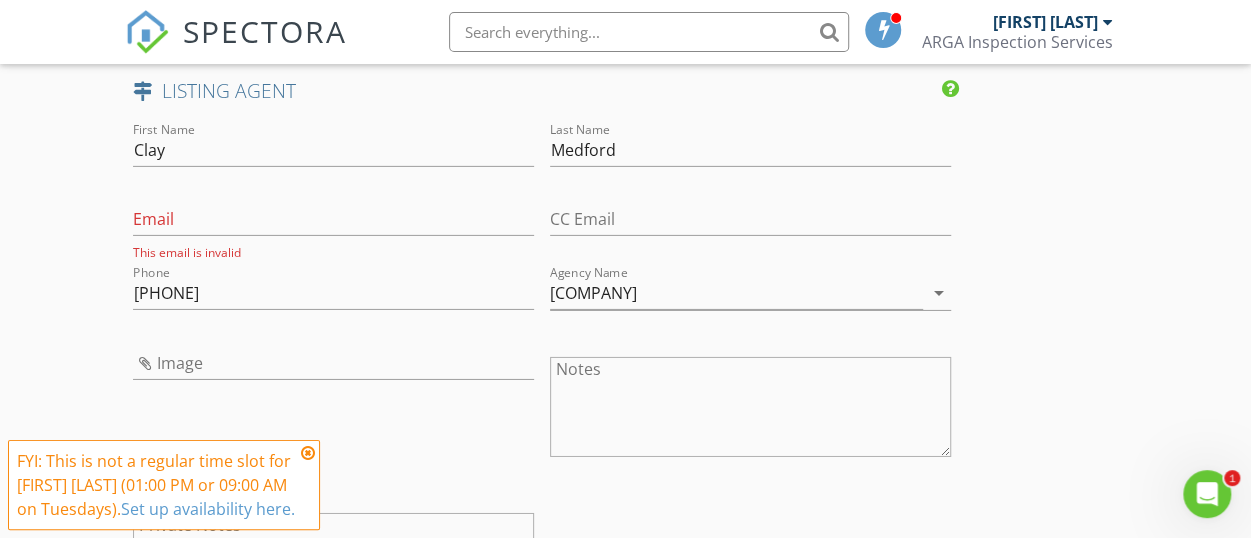 click on "INSPECTOR(S)
check_box   [FIRST] [LAST]   PRIMARY   [FIRST] [LAST] arrow_drop_down   check_box [FIRST] [LAST] specifically requested
Date/Time
08/05/2025 9:00 AM
Location
Address Search       Address [NUMBER] [STREET]   Unit   City [CITY]   State [STATE]   Zip [ZIP]   County [COUNTY]     Square Feet 1330   Year Built 2000   Foundation arrow_drop_down     [FIRST] [LAST]     0.6 miles     (2 minutes)
client
check_box Enable Client CC email for this inspection   Client Search     check_box_outline_blank Client is a Company/Organization     First Name [FIRST]   Last Name [LAST]   Email [EMAIL]   CC Email   Phone [PHONE]           Notes   Private Notes
ADDITIONAL client
SERVICES
check_box_outline_blank   Foundation Inspection   check_box   Residential Inspection" at bounding box center (625, -746) 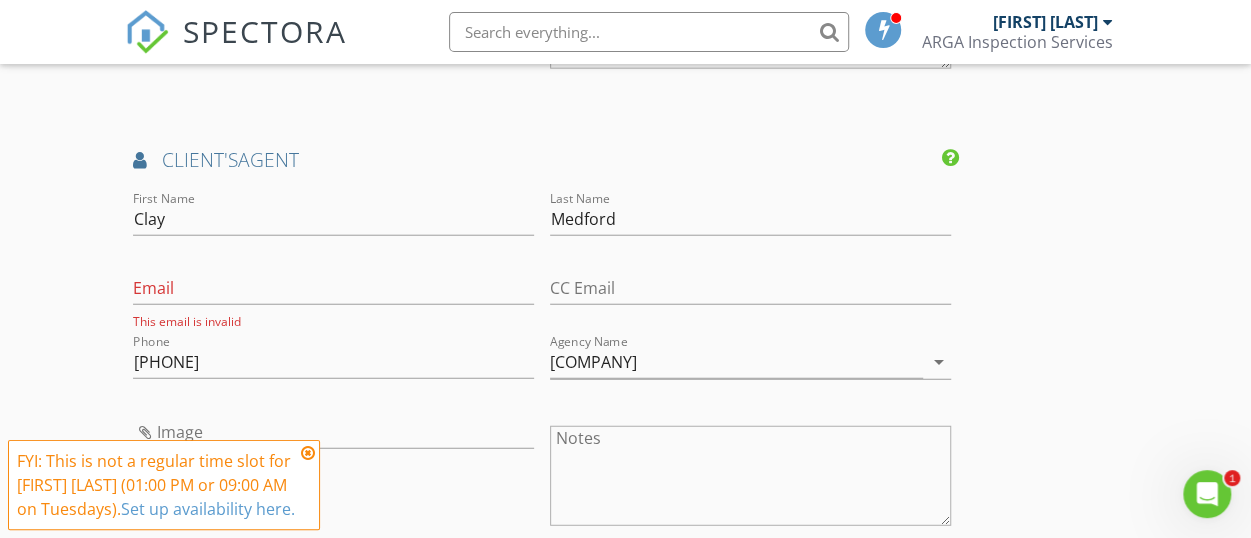 scroll, scrollTop: 2440, scrollLeft: 0, axis: vertical 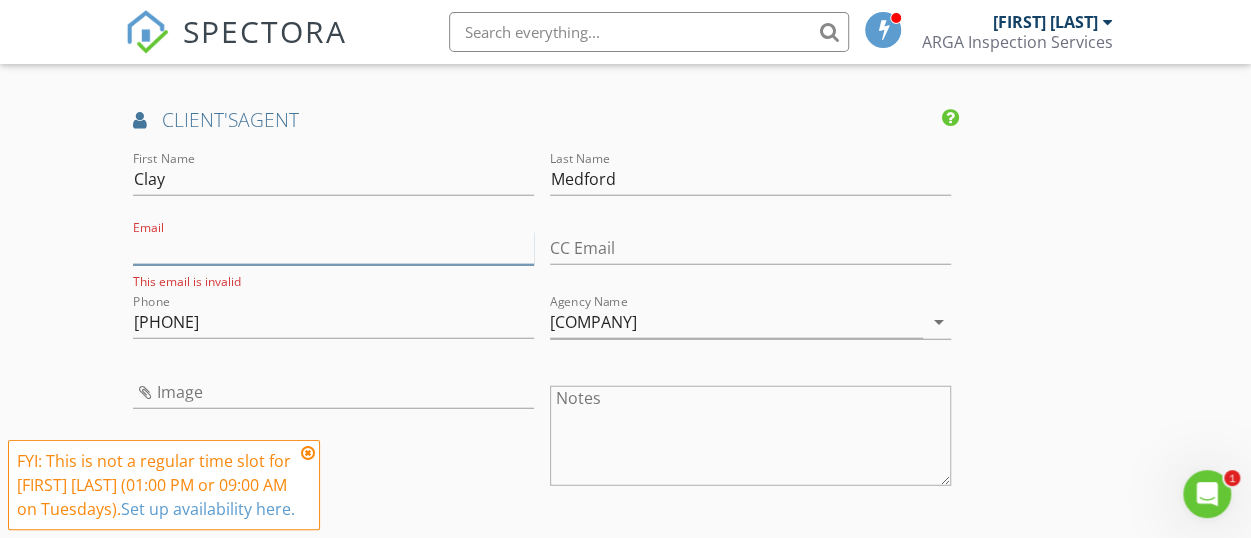click on "Email" at bounding box center (333, 248) 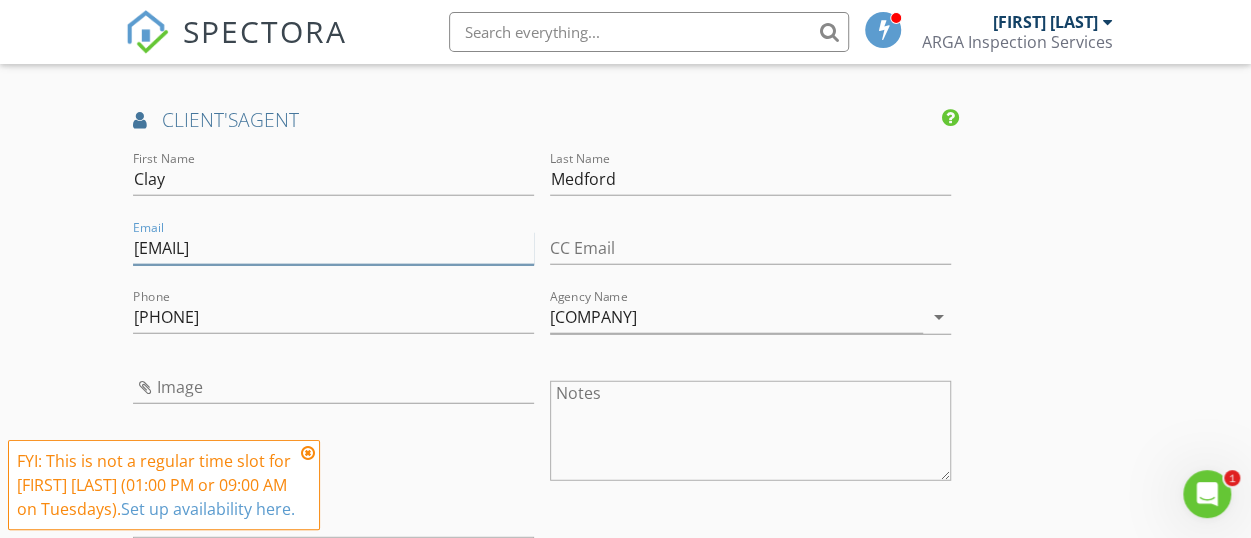 type on "[EMAIL]" 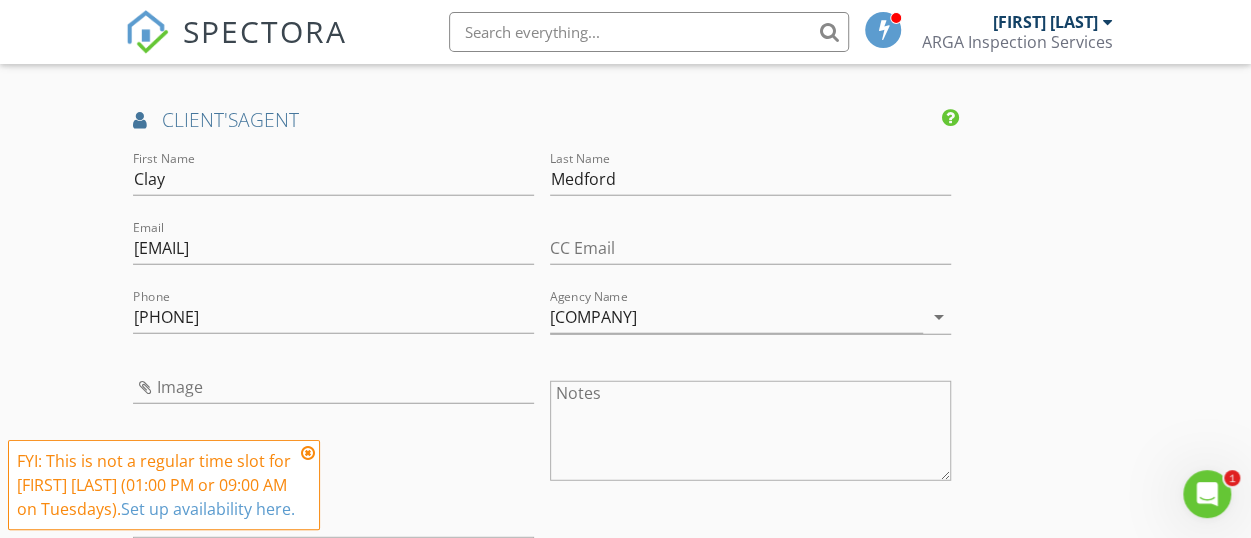 click on "New Inspection
Click here to use the New Order Form
INSPECTOR(S)
check_box   [FIRST] [LAST]   PRIMARY   [FIRST] [LAST] arrow_drop_down   check_box [FIRST] [LAST] specifically requested
Date/Time
08/05/2025 9:00 AM
Location
Address Search       Address [NUMBER] [STREET]   Unit   City [CITY]   State [STATE]   Zip [ZIP]   County [COUNTY]     Square Feet 1330   Year Built 2000   Foundation Crawlspace arrow_drop_down     [FIRST] [LAST]     0.6 miles     (2 minutes)
client
check_box Enable Client CC email for this inspection   Client Search     check_box_outline_blank Client is a Company/Organization     First Name [FIRST]   Last Name [LAST]   Email [EMAIL]   CC Email   Phone [PHONE]           Notes   Private Notes
ADDITIONAL client
SERVICES
check_box" at bounding box center [625, -113] 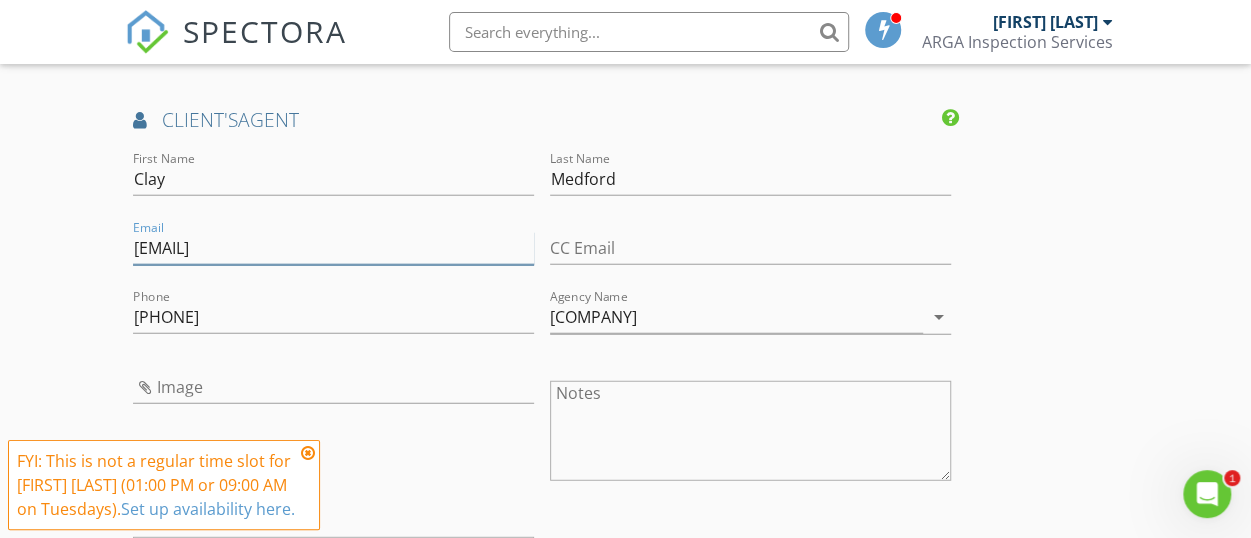 drag, startPoint x: 139, startPoint y: 309, endPoint x: 228, endPoint y: 313, distance: 89.08984 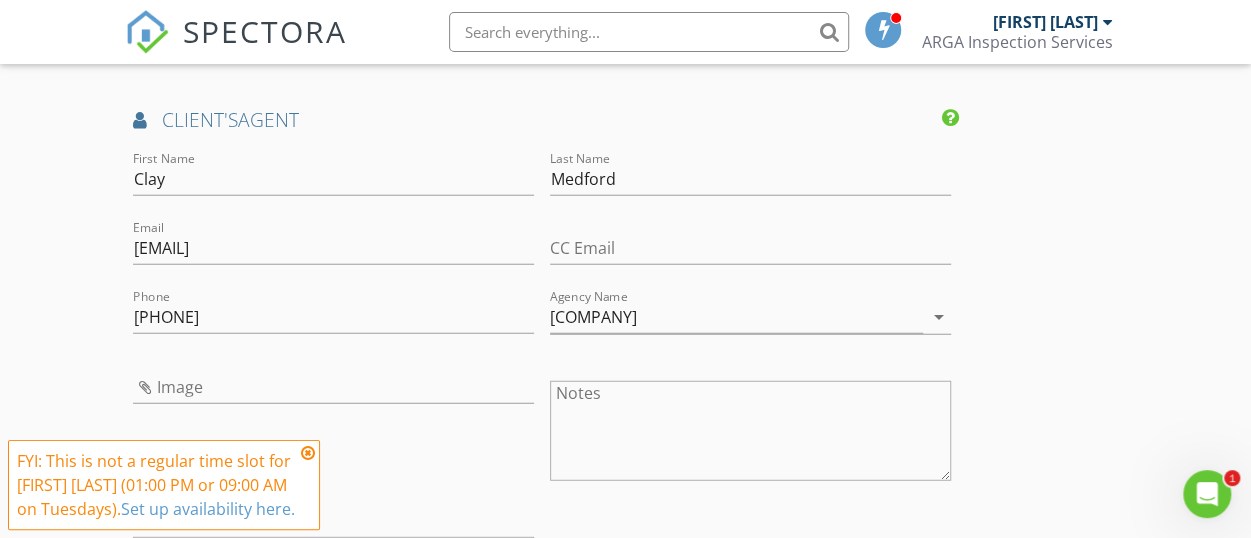 click on "New Inspection
Click here to use the New Order Form
INSPECTOR(S)
check_box   [FIRST] [LAST]   PRIMARY   [FIRST] [LAST] arrow_drop_down   check_box [FIRST] [LAST] specifically requested
Date/Time
08/05/2025 9:00 AM
Location
Address Search       Address [NUMBER] [STREET]   Unit   City [CITY]   State [STATE]   Zip [ZIP]   County [COUNTY]     Square Feet 1330   Year Built 2000   Foundation Crawlspace arrow_drop_down     [FIRST] [LAST]     0.6 miles     (2 minutes)
client
check_box Enable Client CC email for this inspection   Client Search     check_box_outline_blank Client is a Company/Organization     First Name [FIRST]   Last Name [LAST]   Email [EMAIL]   CC Email   Phone [PHONE]           Notes   Private Notes
ADDITIONAL client
SERVICES
check_box" at bounding box center [625, -113] 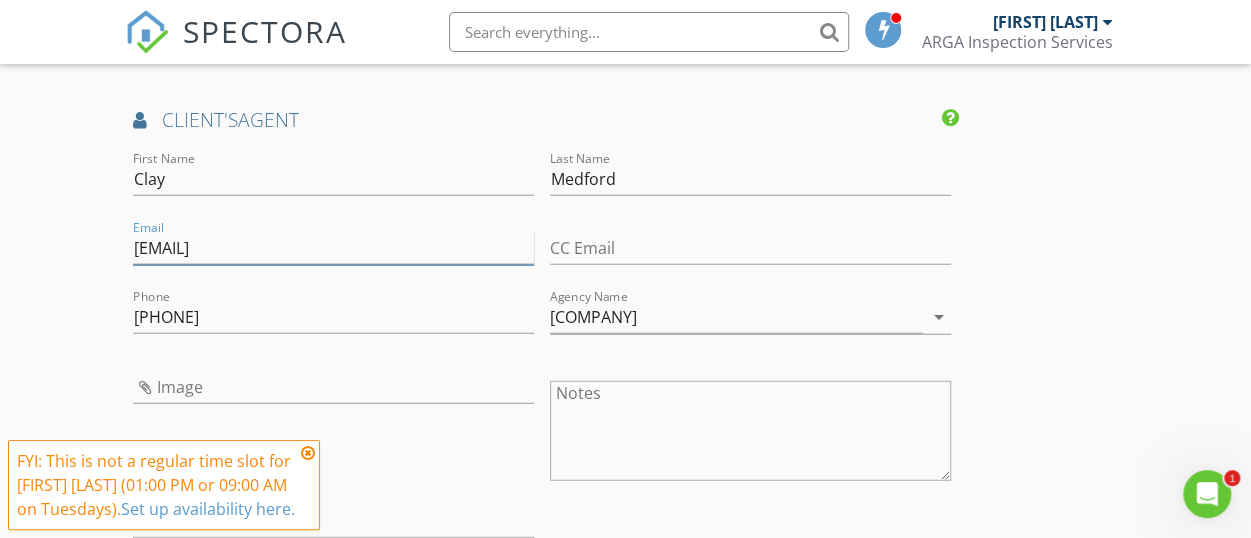drag, startPoint x: 137, startPoint y: 307, endPoint x: 364, endPoint y: 307, distance: 227 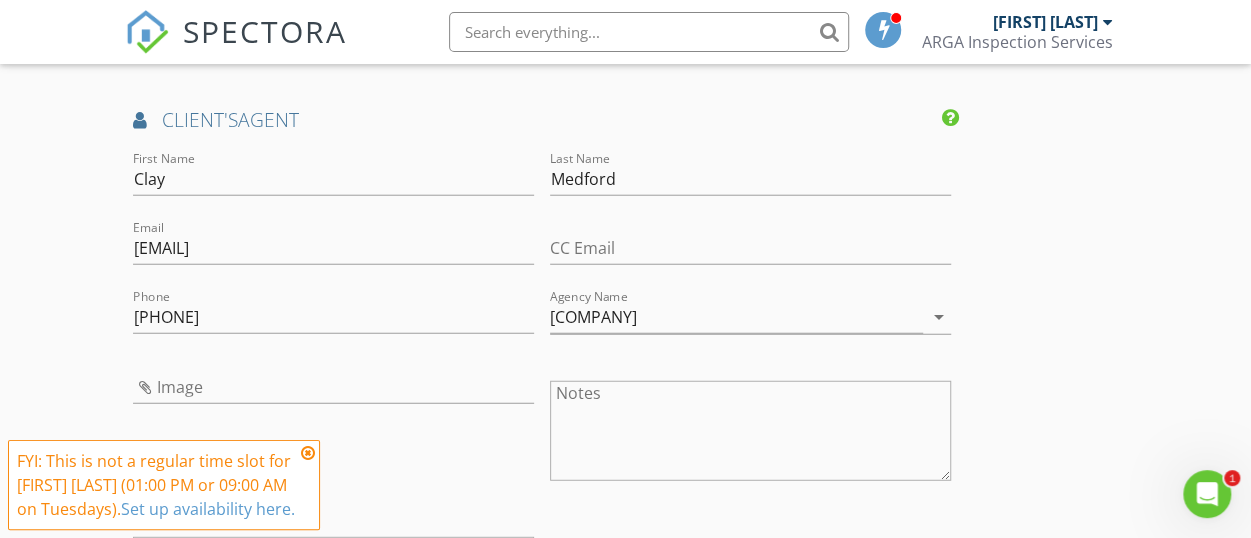 click on "New Inspection
Click here to use the New Order Form
INSPECTOR(S)
check_box   [FIRST] [LAST]   PRIMARY   [FIRST] [LAST] arrow_drop_down   check_box [FIRST] [LAST] specifically requested
Date/Time
08/05/2025 9:00 AM
Location
Address Search       Address [NUMBER] [STREET]   Unit   City [CITY]   State [STATE]   Zip [ZIP]   County [COUNTY]     Square Feet 1330   Year Built 2000   Foundation Crawlspace arrow_drop_down     [FIRST] [LAST]     0.6 miles     (2 minutes)
client
check_box Enable Client CC email for this inspection   Client Search     check_box_outline_blank Client is a Company/Organization     First Name [FIRST]   Last Name [LAST]   Email [EMAIL]   CC Email   Phone [PHONE]           Notes   Private Notes
ADDITIONAL client
SERVICES
check_box" at bounding box center (625, -113) 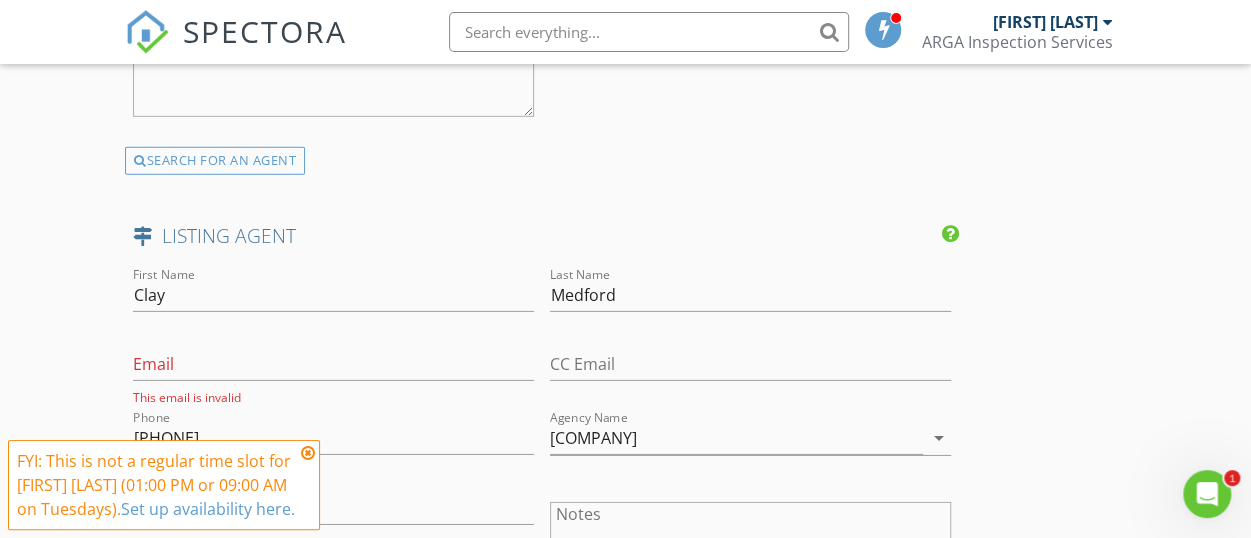 scroll, scrollTop: 3000, scrollLeft: 0, axis: vertical 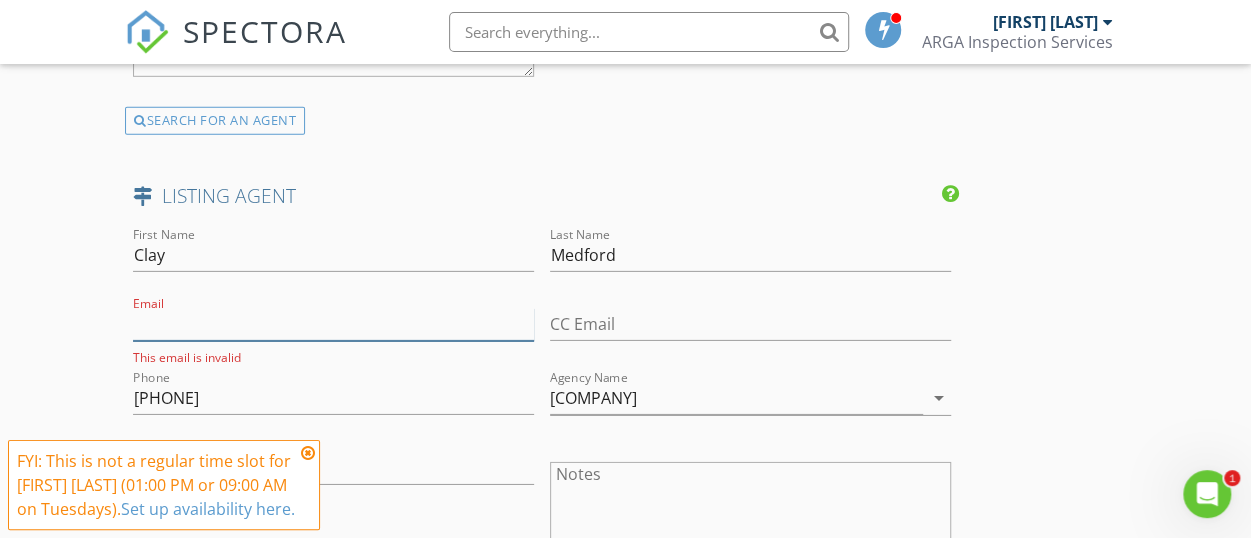 click on "Email" at bounding box center (333, 324) 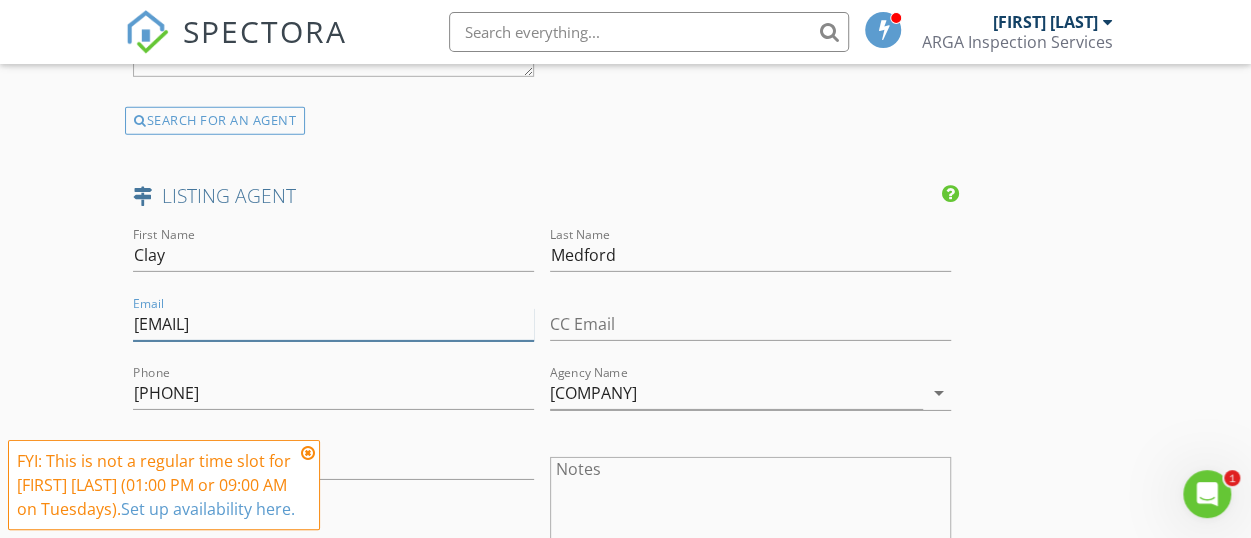 type on "[EMAIL]" 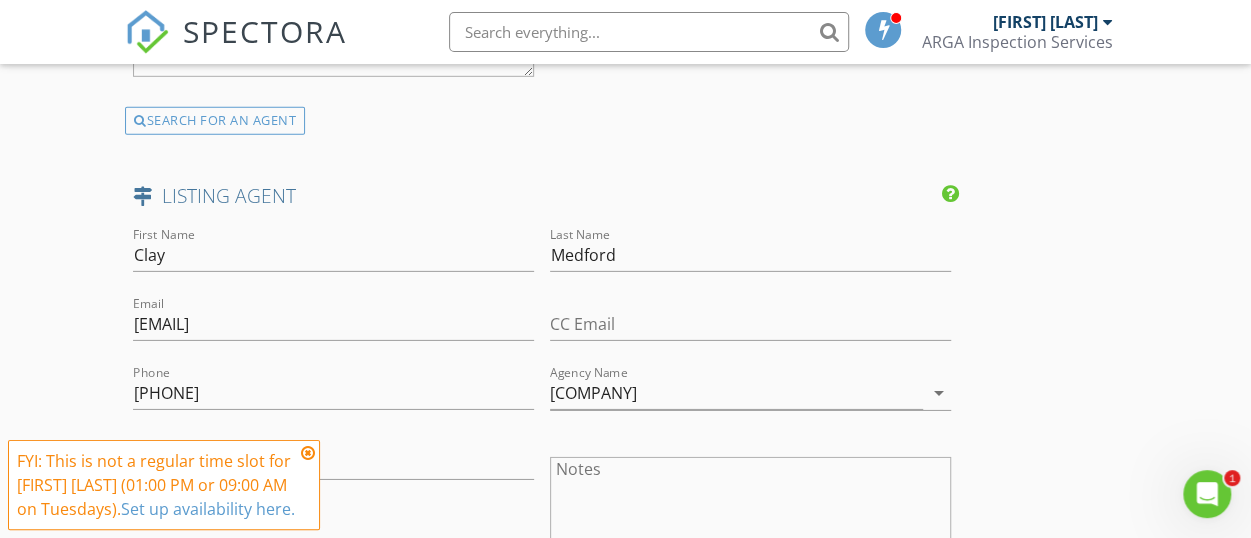 click on "New Inspection
Click here to use the New Order Form
INSPECTOR(S)
check_box   [FIRST] [LAST]   PRIMARY   [FIRST] [LAST] arrow_drop_down   check_box [FIRST] [LAST] specifically requested
Date/Time
08/05/2025 9:00 AM
Location
Address Search       Address [NUMBER] [STREET]   Unit   City [CITY]   State [STATE]   Zip [ZIP]   County [COUNTY]     Square Feet 1330   Year Built 2000   Foundation Crawlspace arrow_drop_down     [FIRST] [LAST]     0.6 miles     (2 minutes)
client
check_box Enable Client CC email for this inspection   Client Search     check_box_outline_blank Client is a Company/Organization     First Name [FIRST]   Last Name [LAST]   Email [EMAIL]   CC Email   Phone [PHONE]           Notes   Private Notes
ADDITIONAL client
SERVICES
check_box" at bounding box center (625, -675) 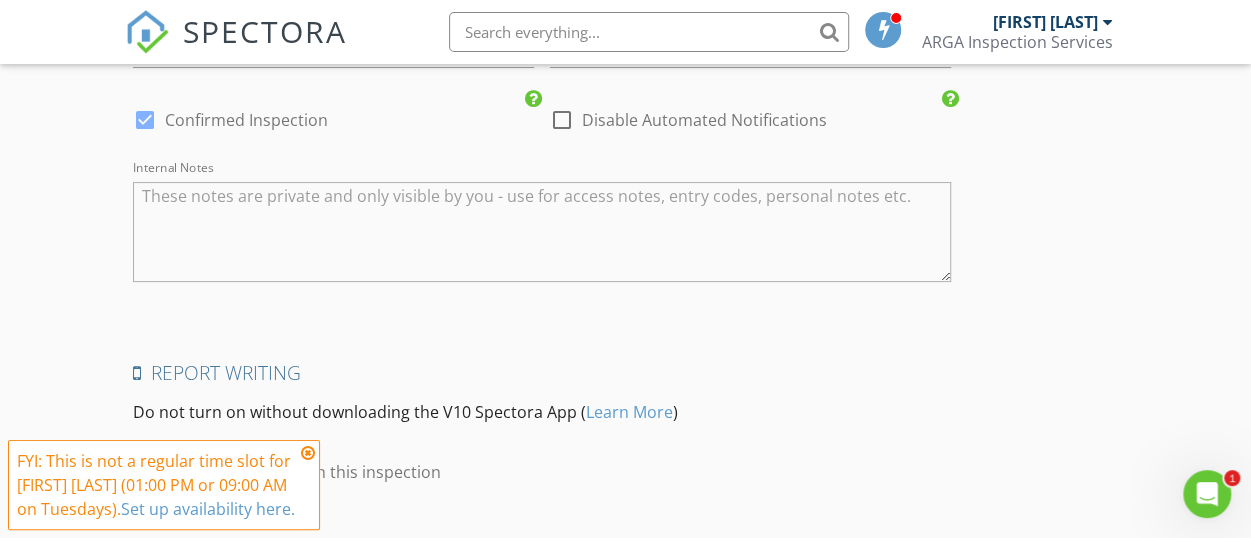 scroll, scrollTop: 4032, scrollLeft: 0, axis: vertical 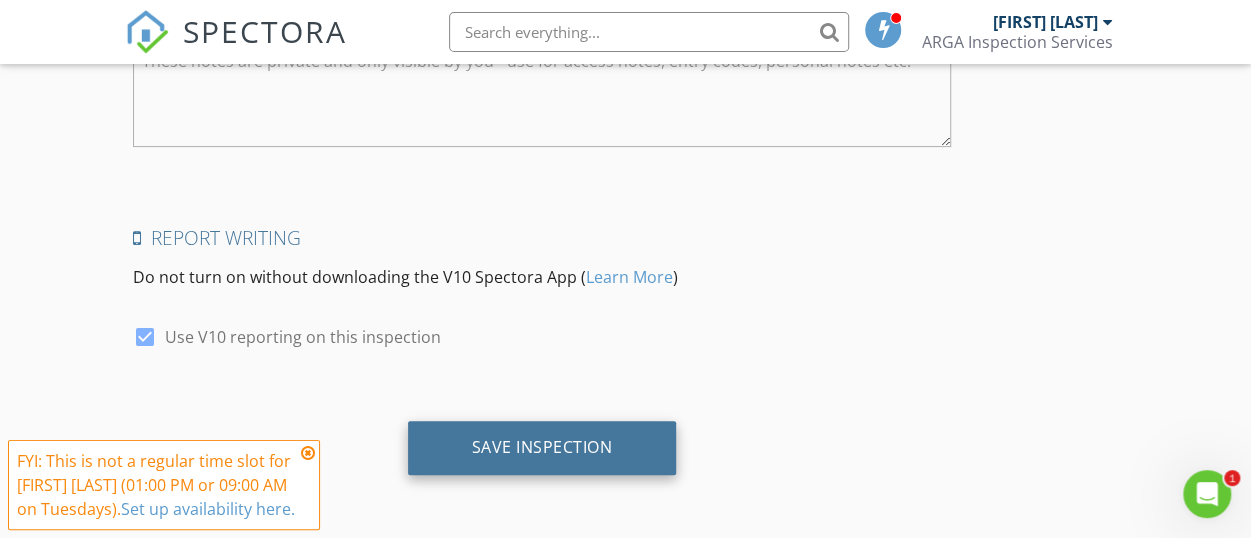 click on "Save Inspection" at bounding box center (542, 447) 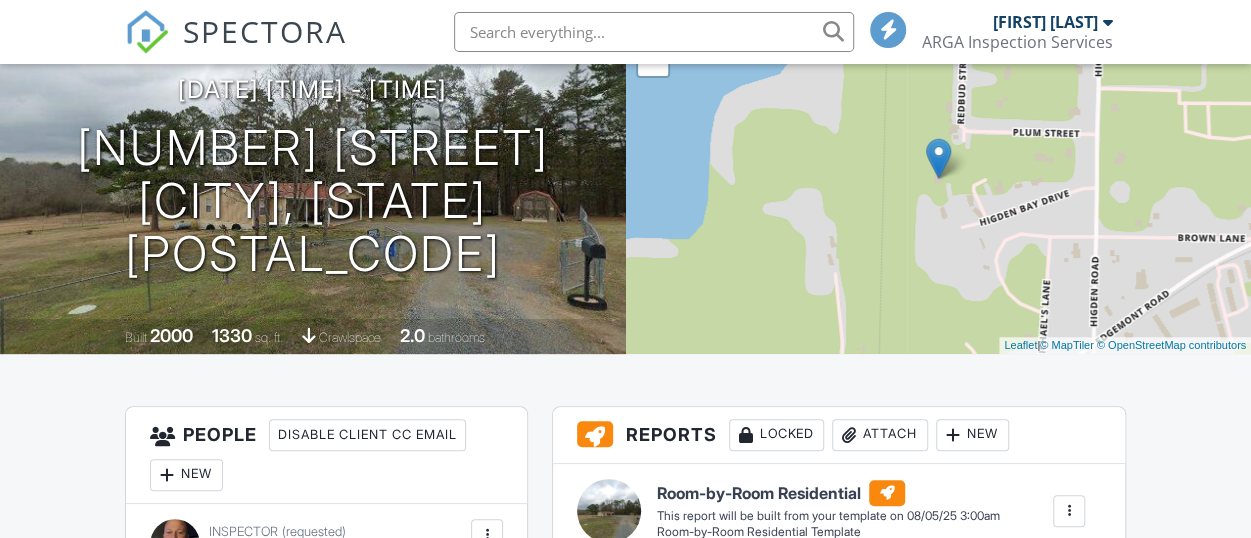 scroll, scrollTop: 236, scrollLeft: 0, axis: vertical 